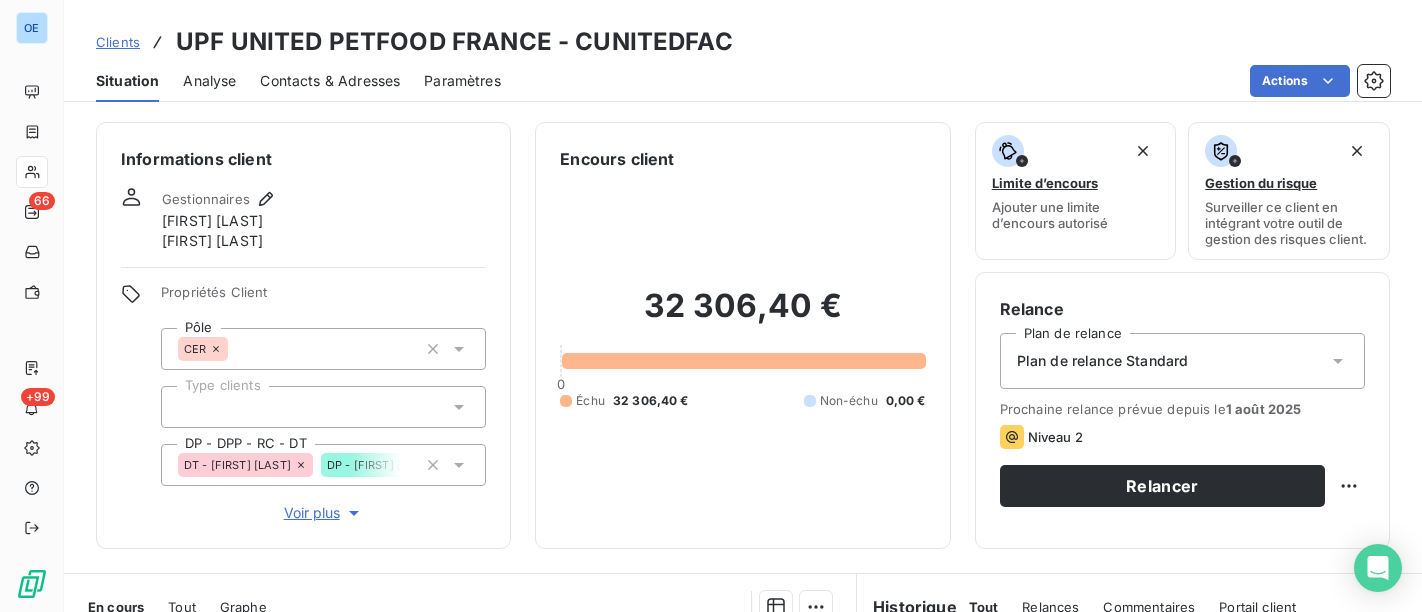 scroll, scrollTop: 0, scrollLeft: 0, axis: both 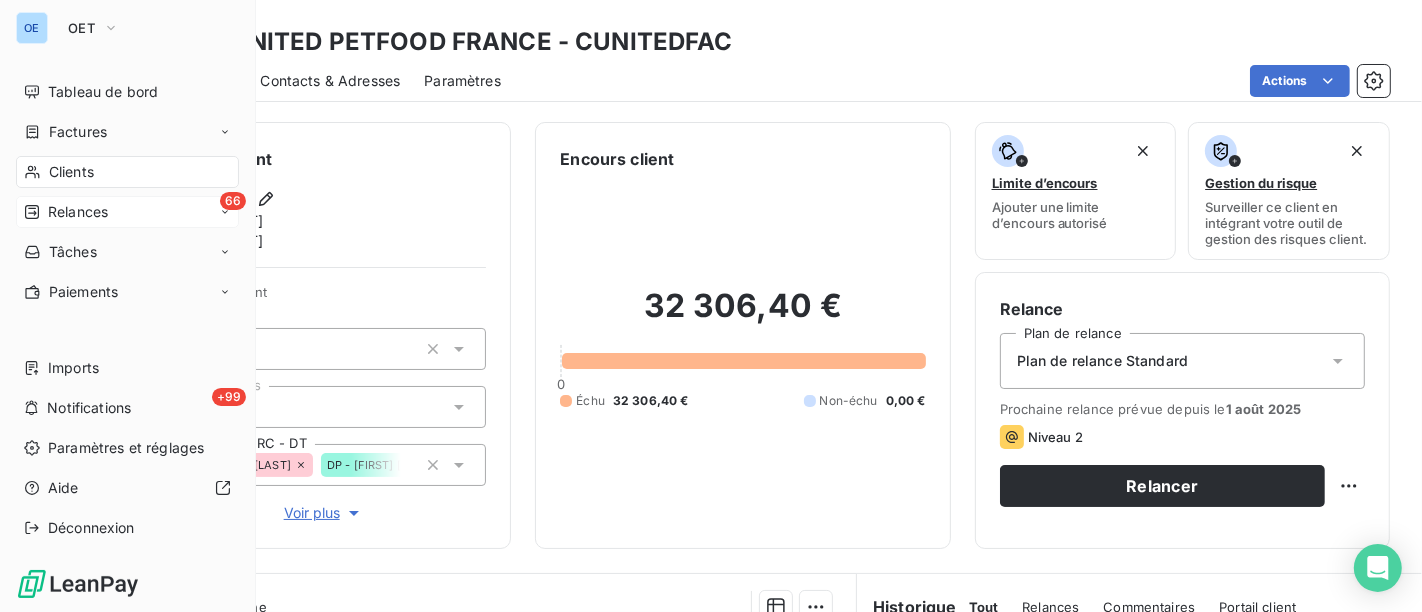 click on "Relances" at bounding box center (66, 212) 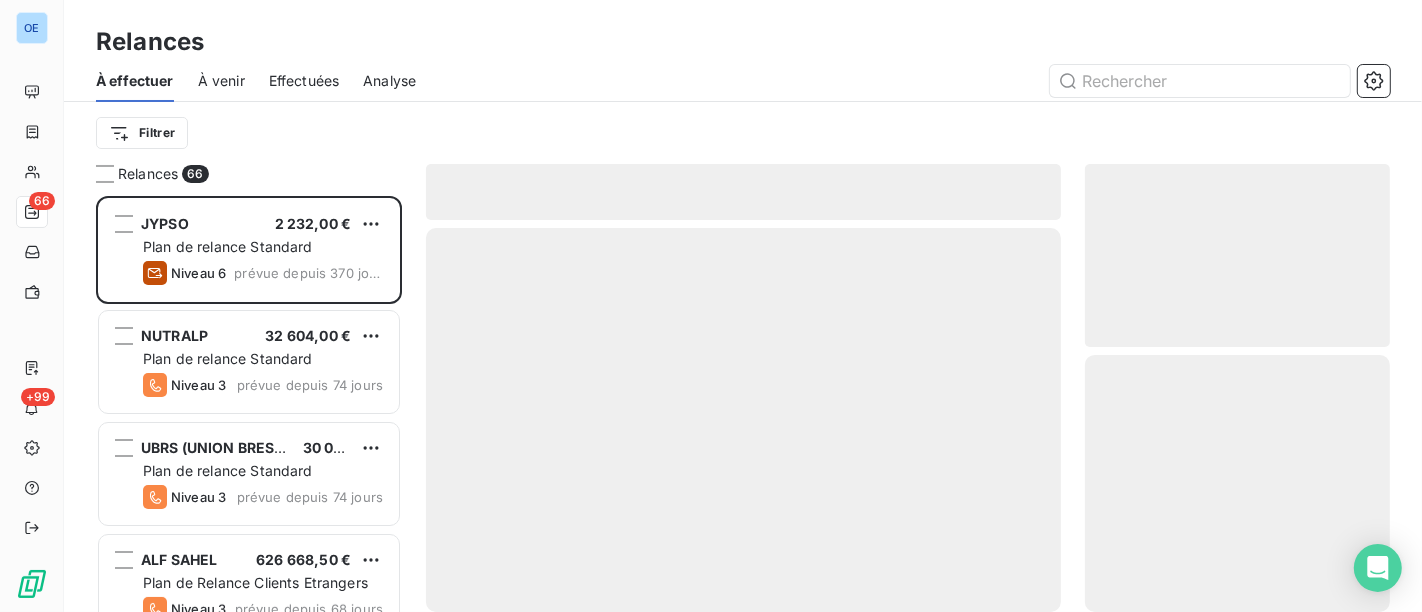 scroll, scrollTop: 18, scrollLeft: 17, axis: both 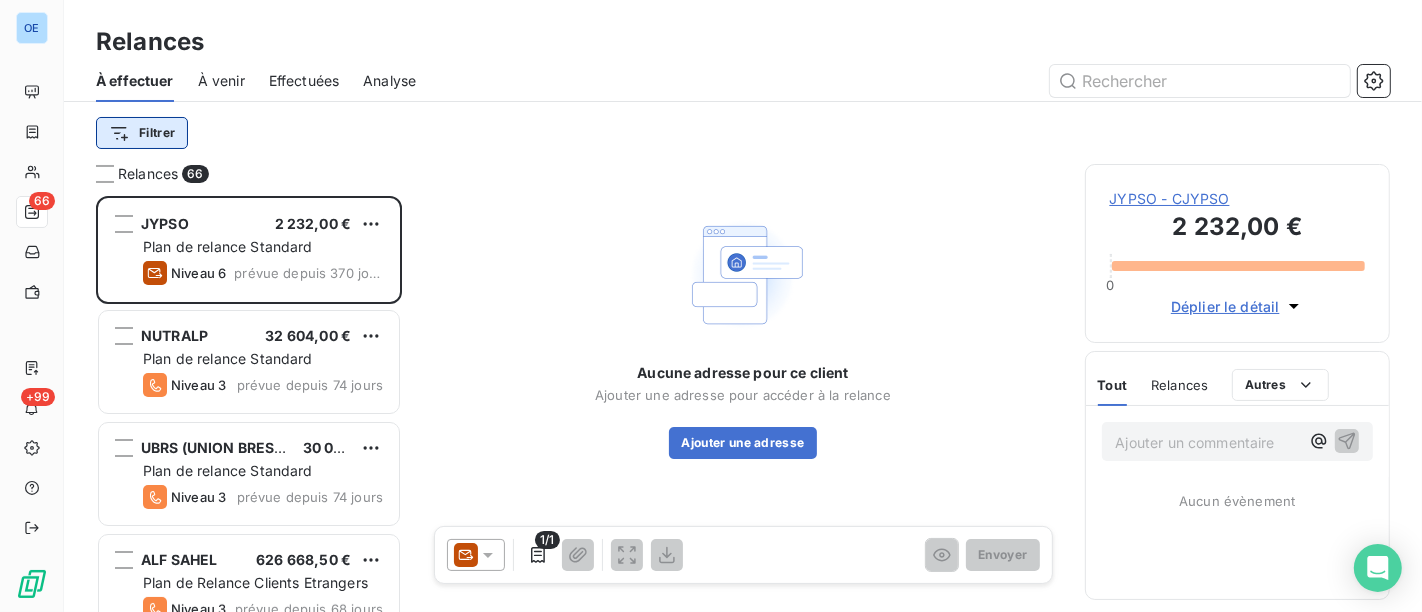 click on "OE 66 +99 Relances À effectuer À venir Effectuées Analyse Filtrer Relances 66 JYPSO [PRICE] Plan de relance Standard Niveau 6 prévue depuis 370 jours NUTRALP [PRICE] Plan de relance Standard Niveau 3 prévue depuis 74 jours UBRS (UNION BRESSE REVERMONT S [PRICE] Plan de relance Standard Niveau 3 prévue depuis 74 jours ALF SAHEL [PRICE] Plan de Relance Clients Etrangers Niveau 3 prévue depuis 68 jours AGRIAL [PRICE] Plan de relance Standard Niveau 3 prévue depuis 66 jours SOAL - Service Fournisseurs [PRICE] Plan de relance Standard Niveau 3 prévue depuis 51 jours NOUVELLE MINOTERIE AFRICAINE - [PRICE] Plan de relance Standard Niveau 3 prévue depuis 51 jours ALIFEL [PRICE] Plan de relance Standard Niveau 3 prévue depuis 51 jours UNEAL [PRICE] Plan de relance Standard Niveau 3 prévue depuis 51 jours MINOTERIE EALET SA [PRICE] Plan de relance Standard Niveau 3 prévue depuis 51 jours UPF (UNITED PETFOOD FRANCE)" at bounding box center (711, 306) 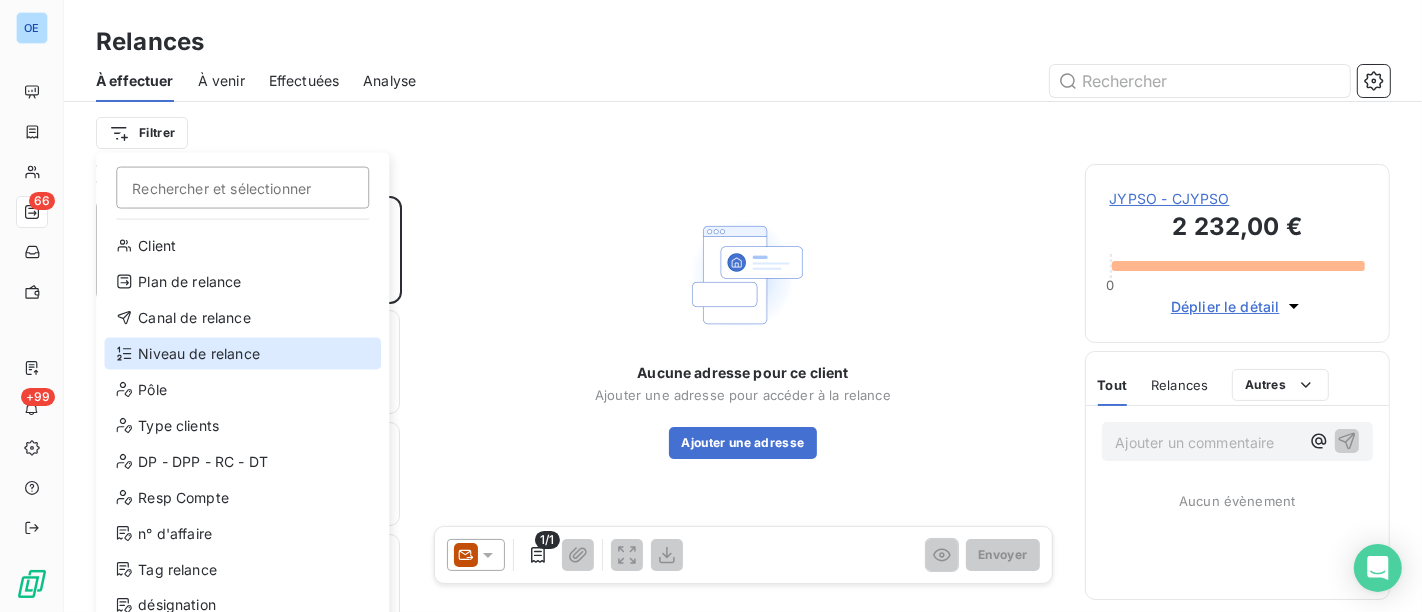 click on "Niveau de relance" at bounding box center [242, 354] 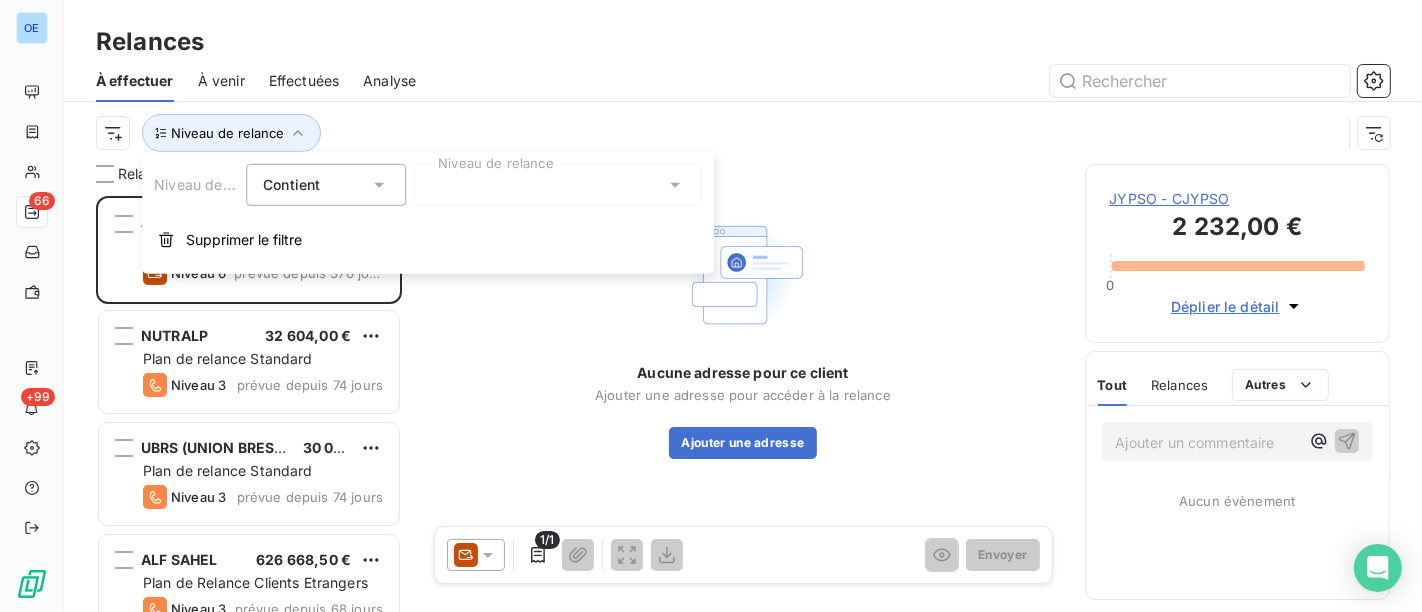 click at bounding box center [558, 185] 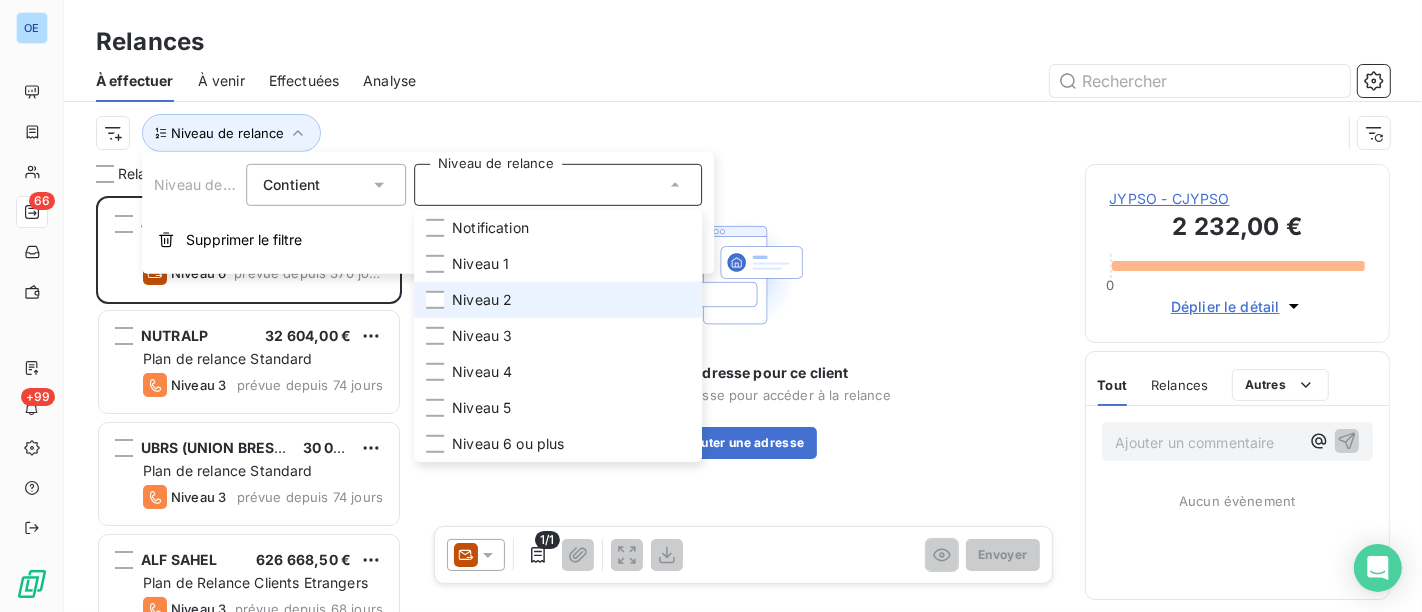 drag, startPoint x: 512, startPoint y: 318, endPoint x: 526, endPoint y: 301, distance: 22.022715 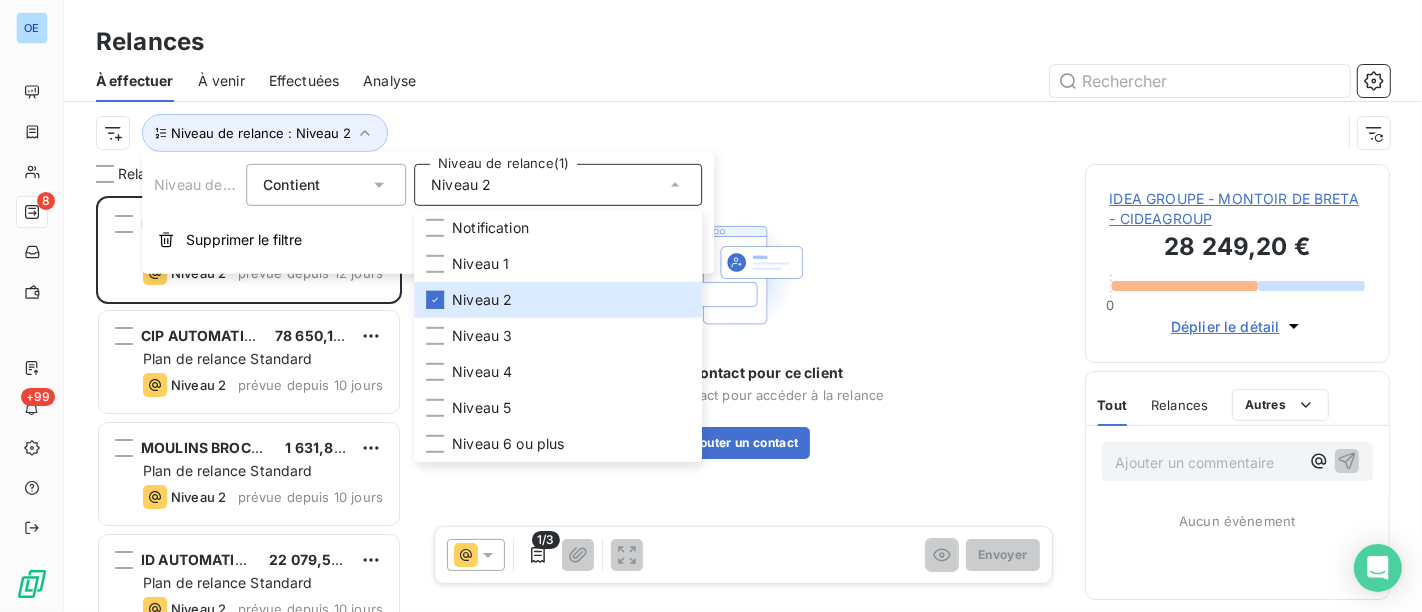 scroll, scrollTop: 18, scrollLeft: 17, axis: both 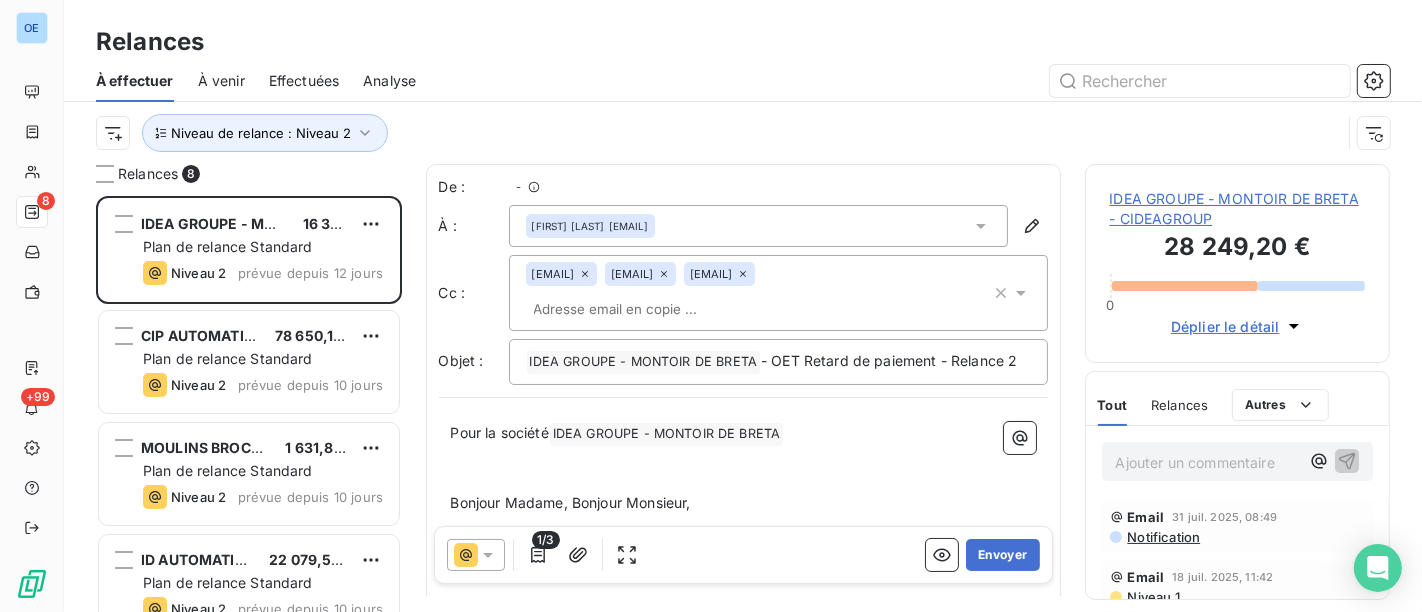 click at bounding box center (915, 81) 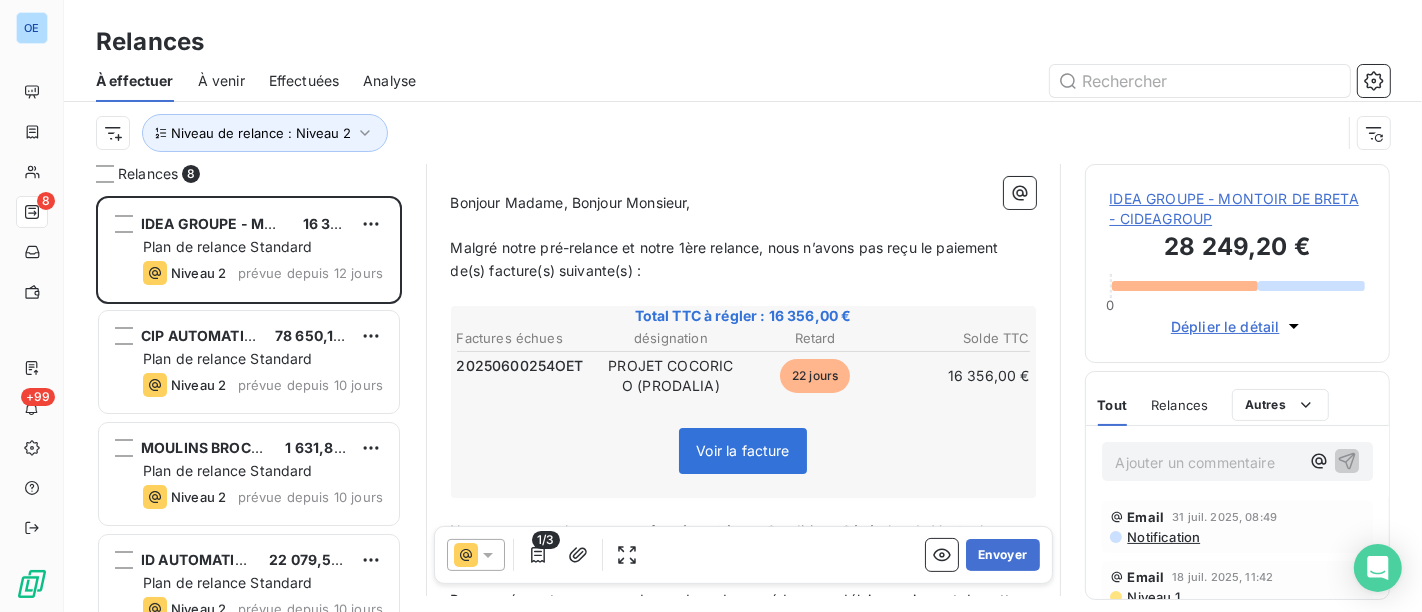 scroll, scrollTop: 335, scrollLeft: 0, axis: vertical 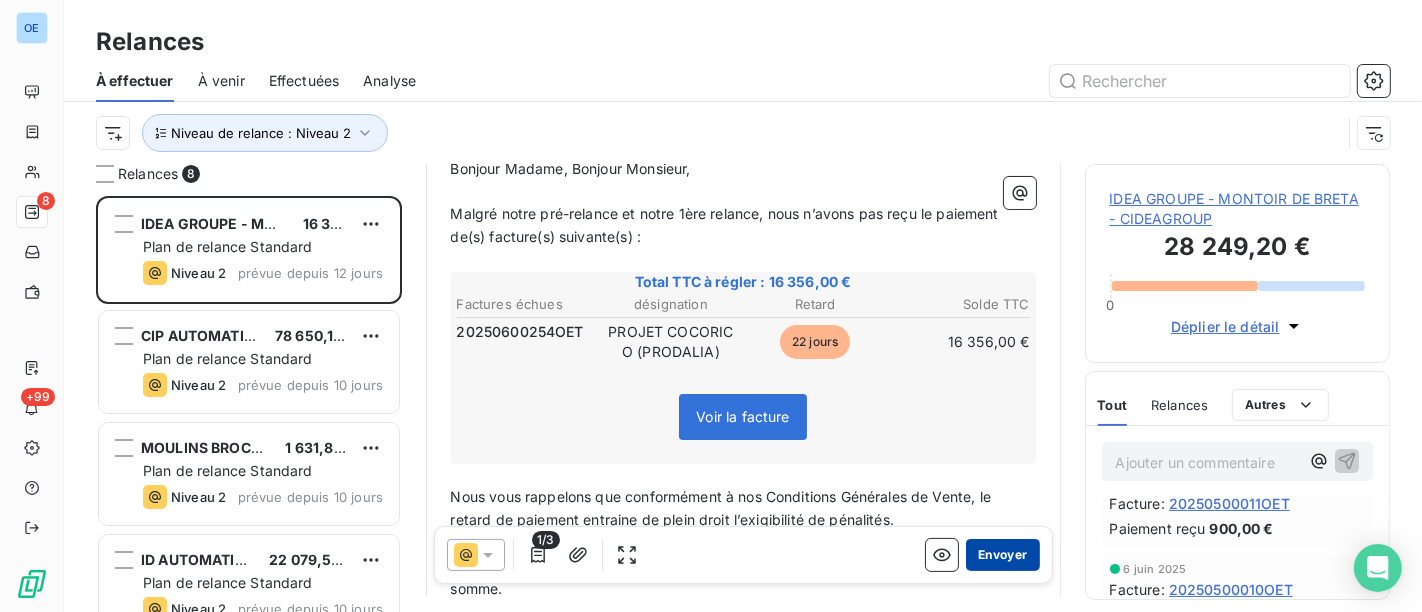 click on "Envoyer" at bounding box center (1002, 555) 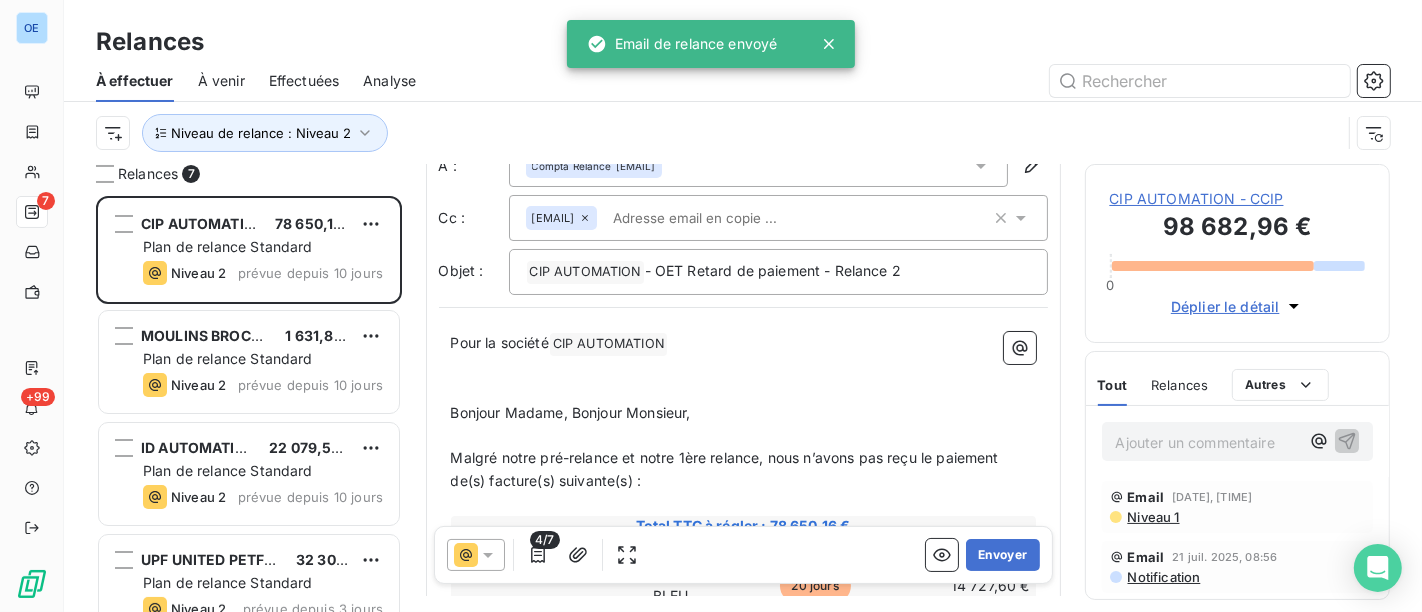 scroll, scrollTop: 111, scrollLeft: 0, axis: vertical 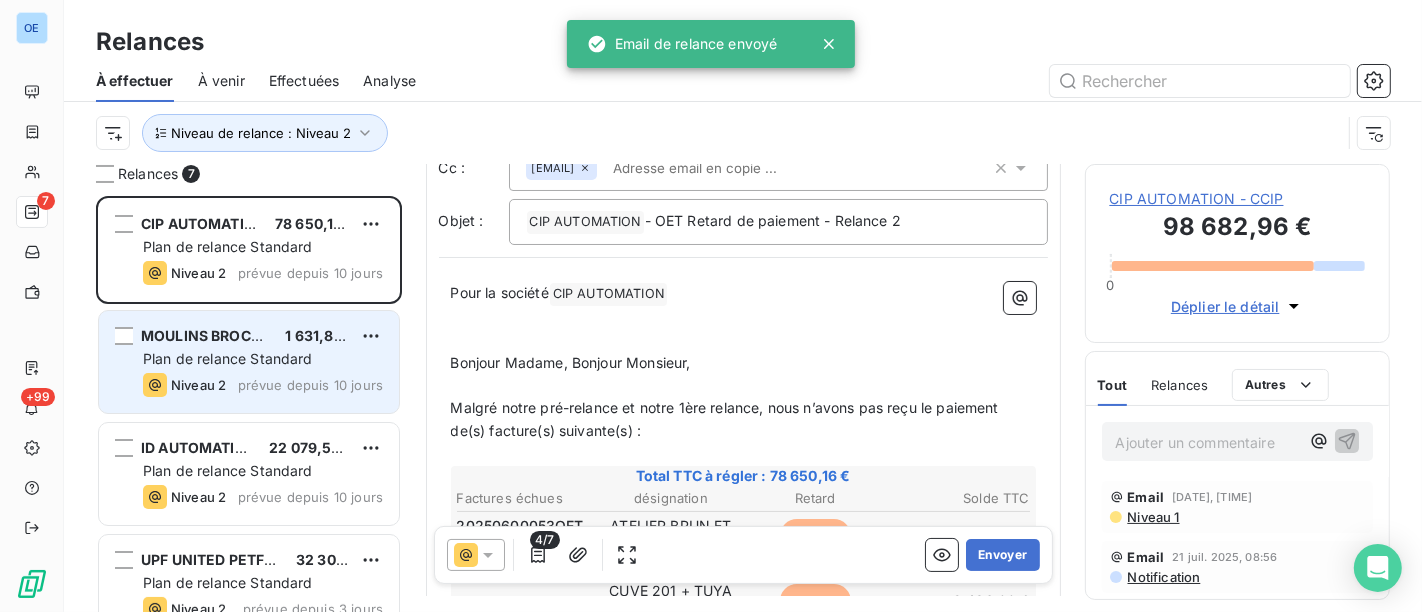 click on "prévue depuis 10 jours" at bounding box center [310, 385] 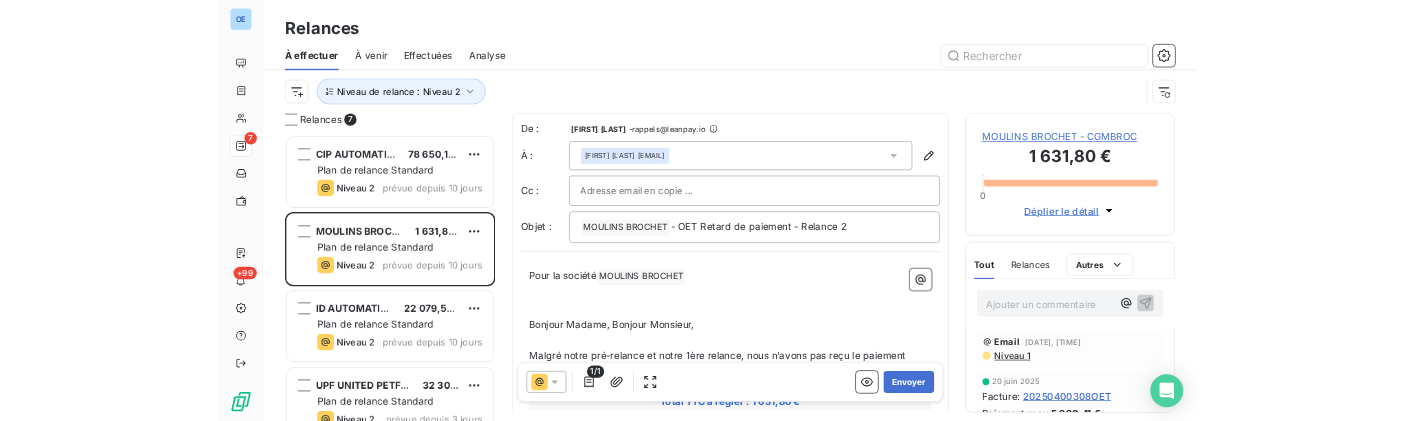 scroll, scrollTop: 111, scrollLeft: 0, axis: vertical 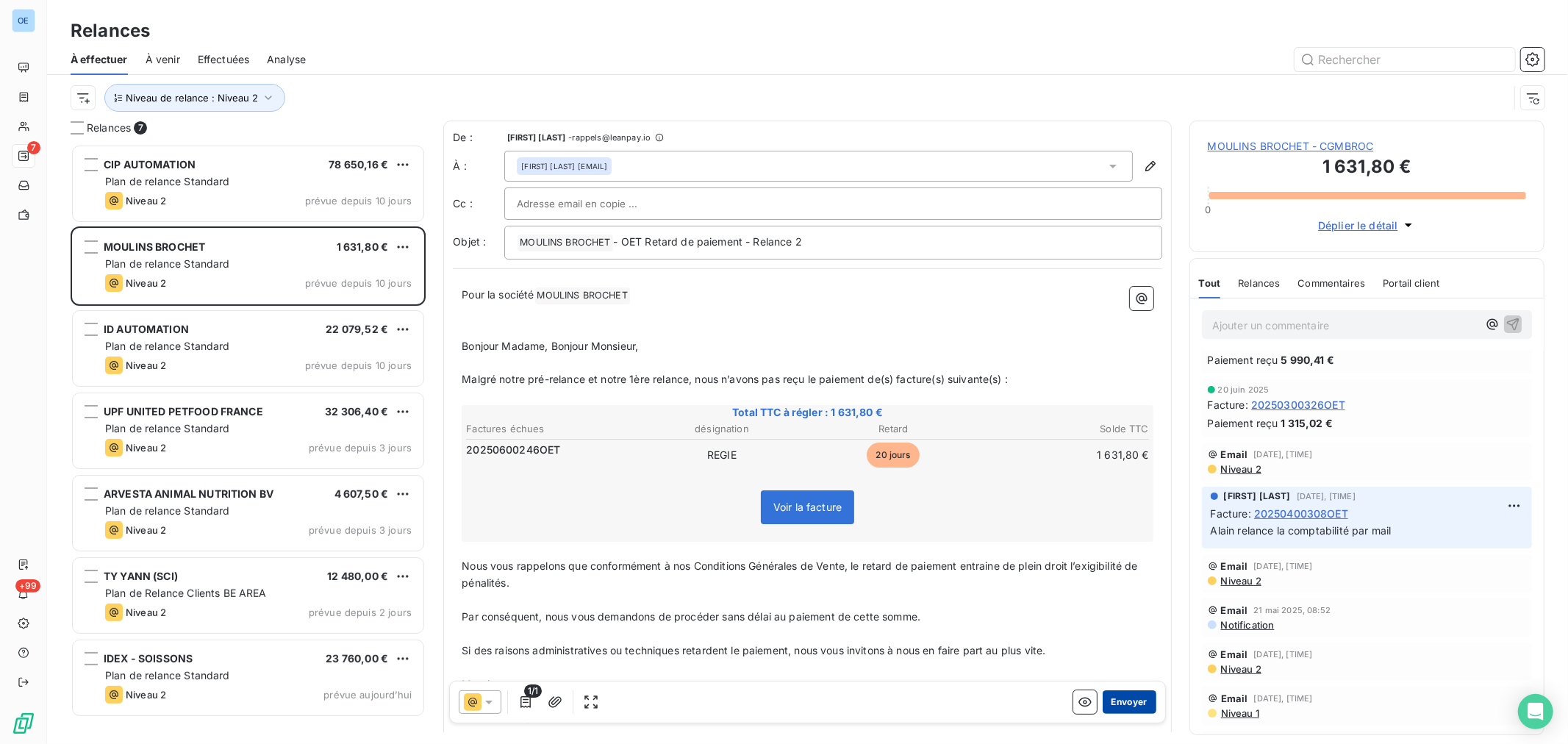 click on "Envoyer" at bounding box center (1129, 702) 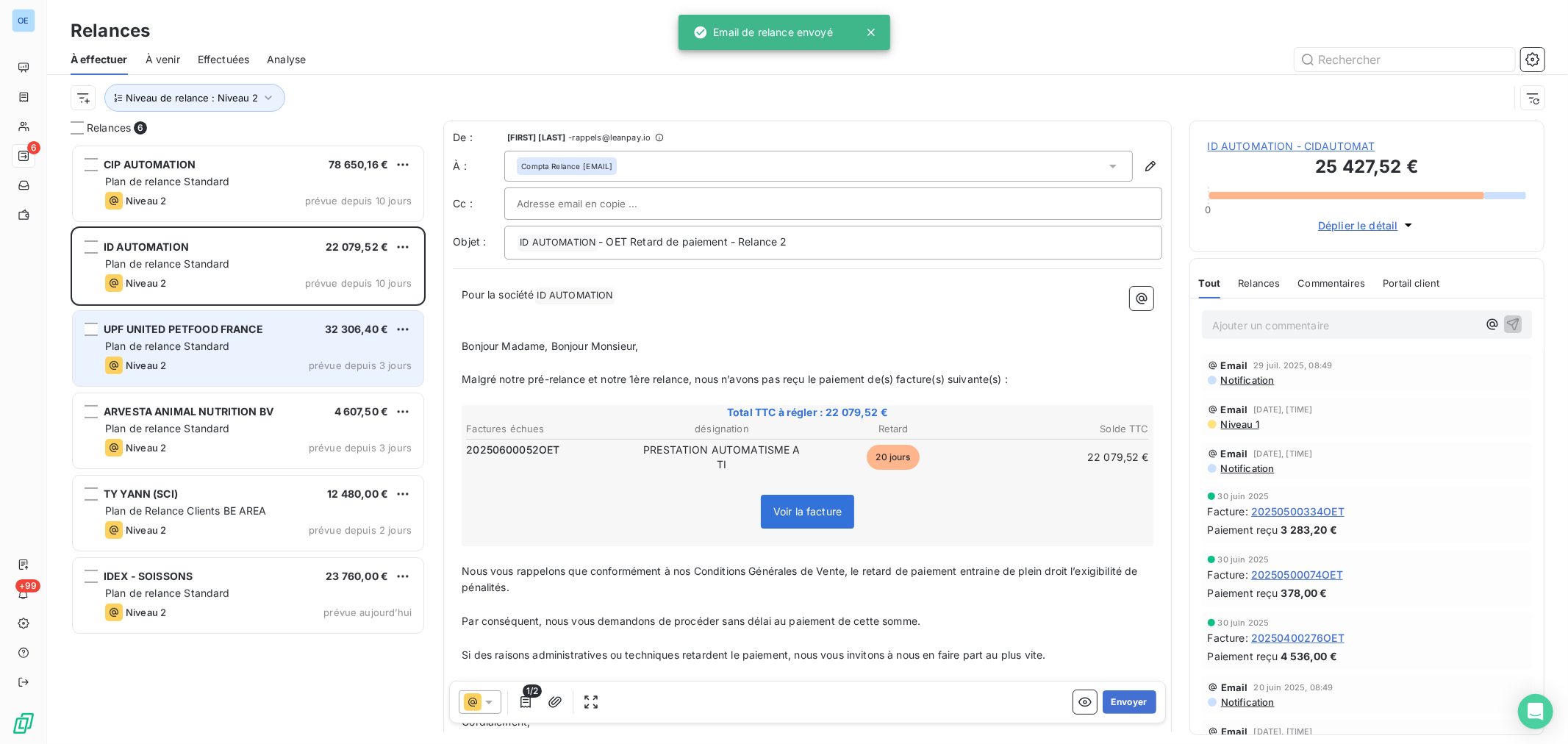 click on "Plan de relance Standard" at bounding box center (168, 346) 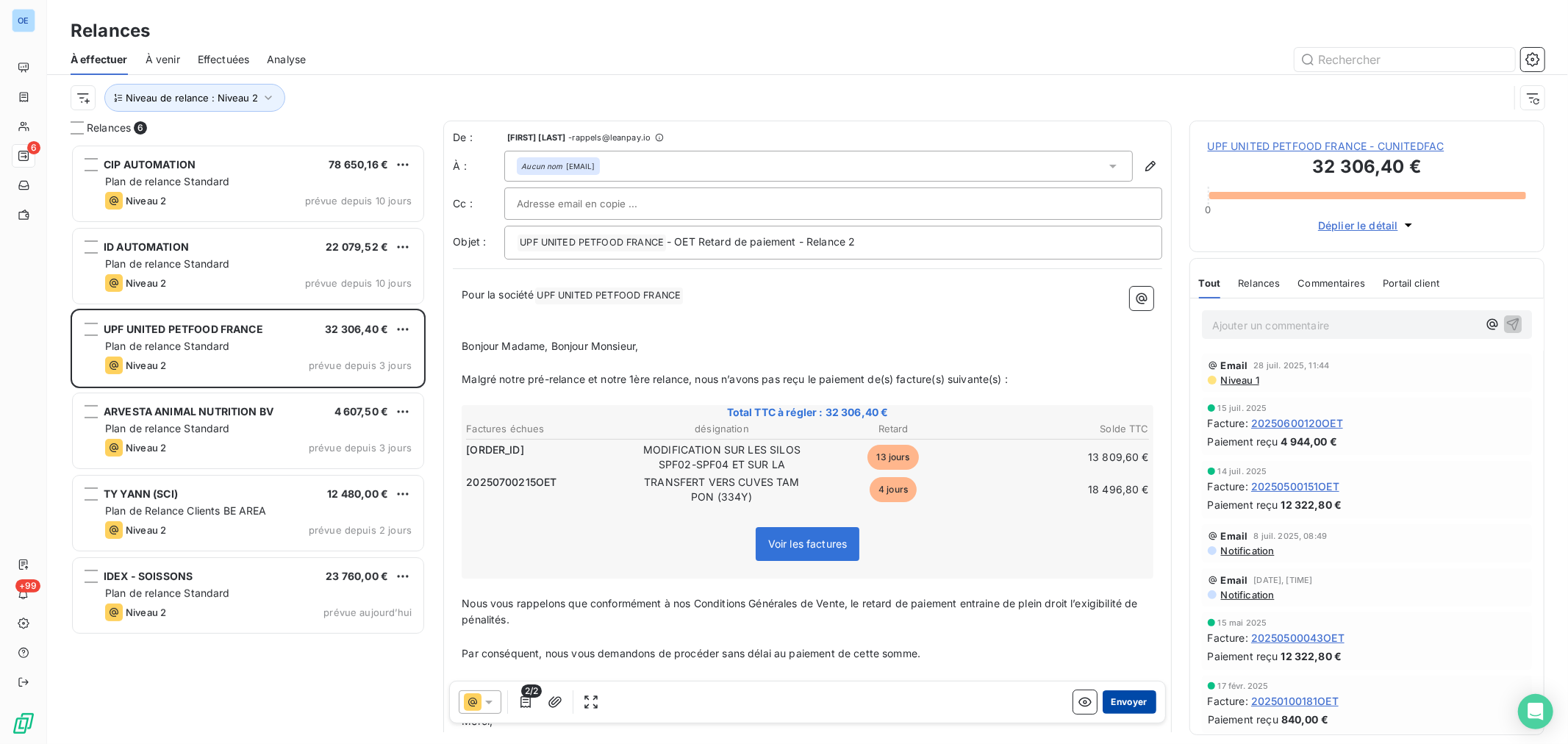 click on "Envoyer" at bounding box center [1129, 702] 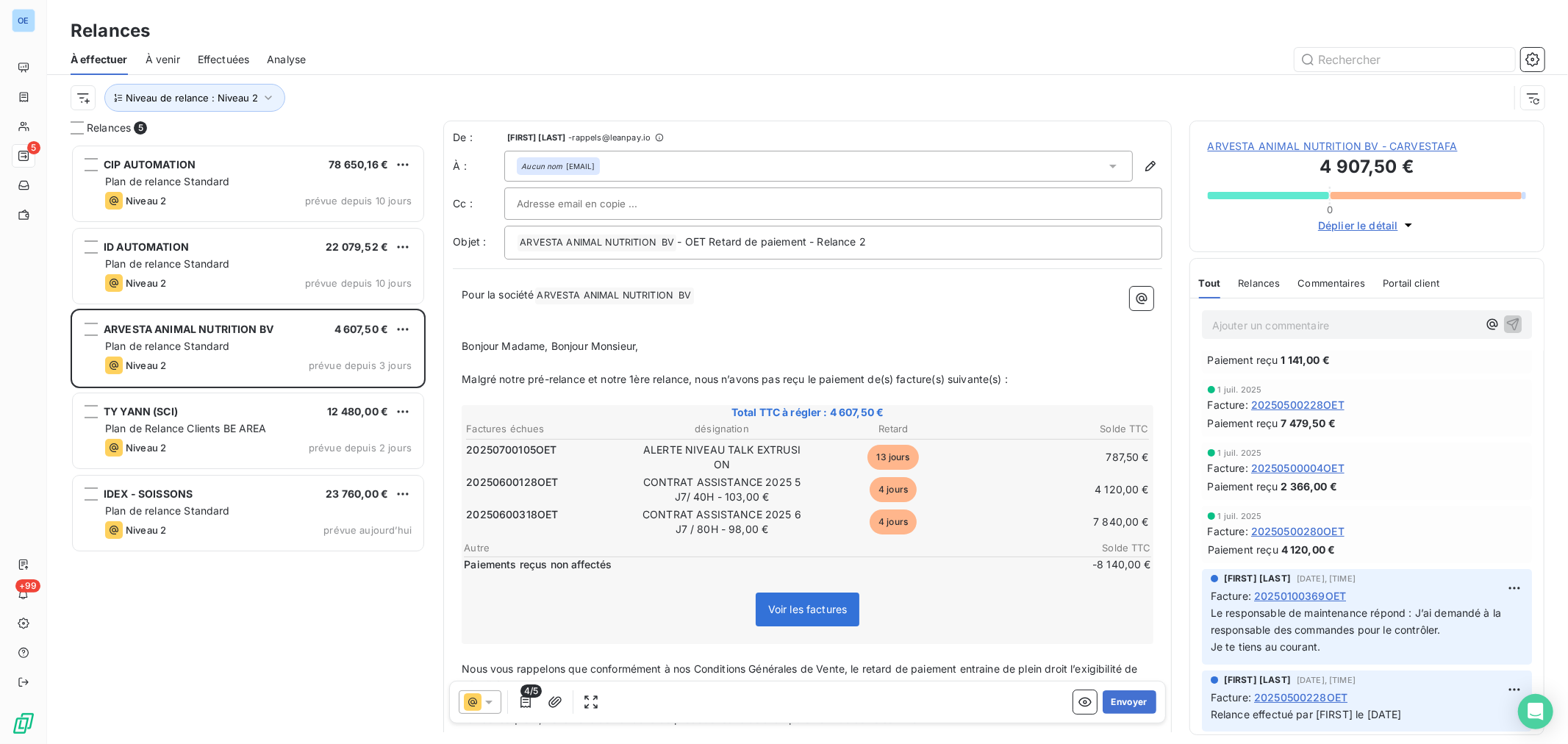 scroll, scrollTop: 163, scrollLeft: 0, axis: vertical 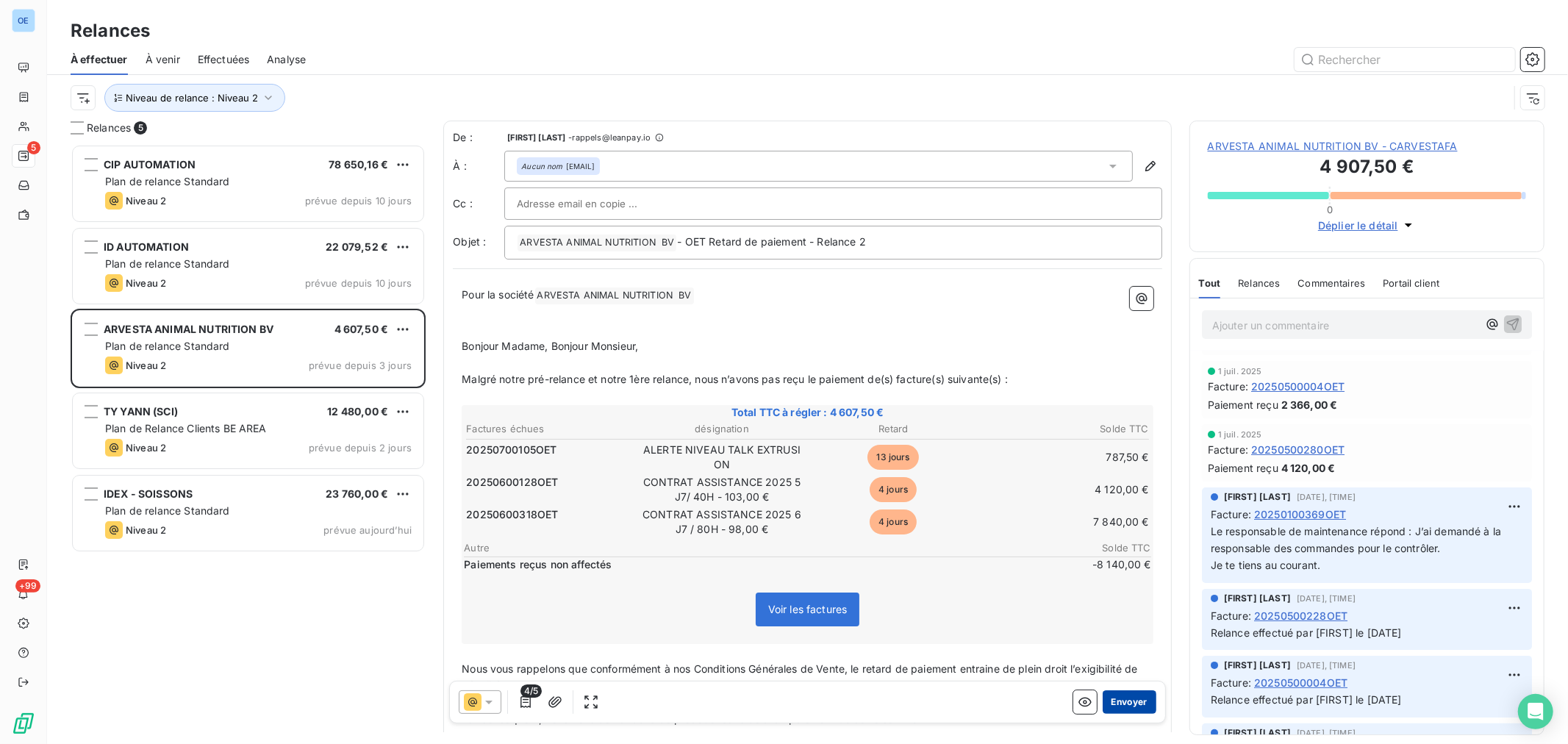 click on "Envoyer" at bounding box center (1129, 702) 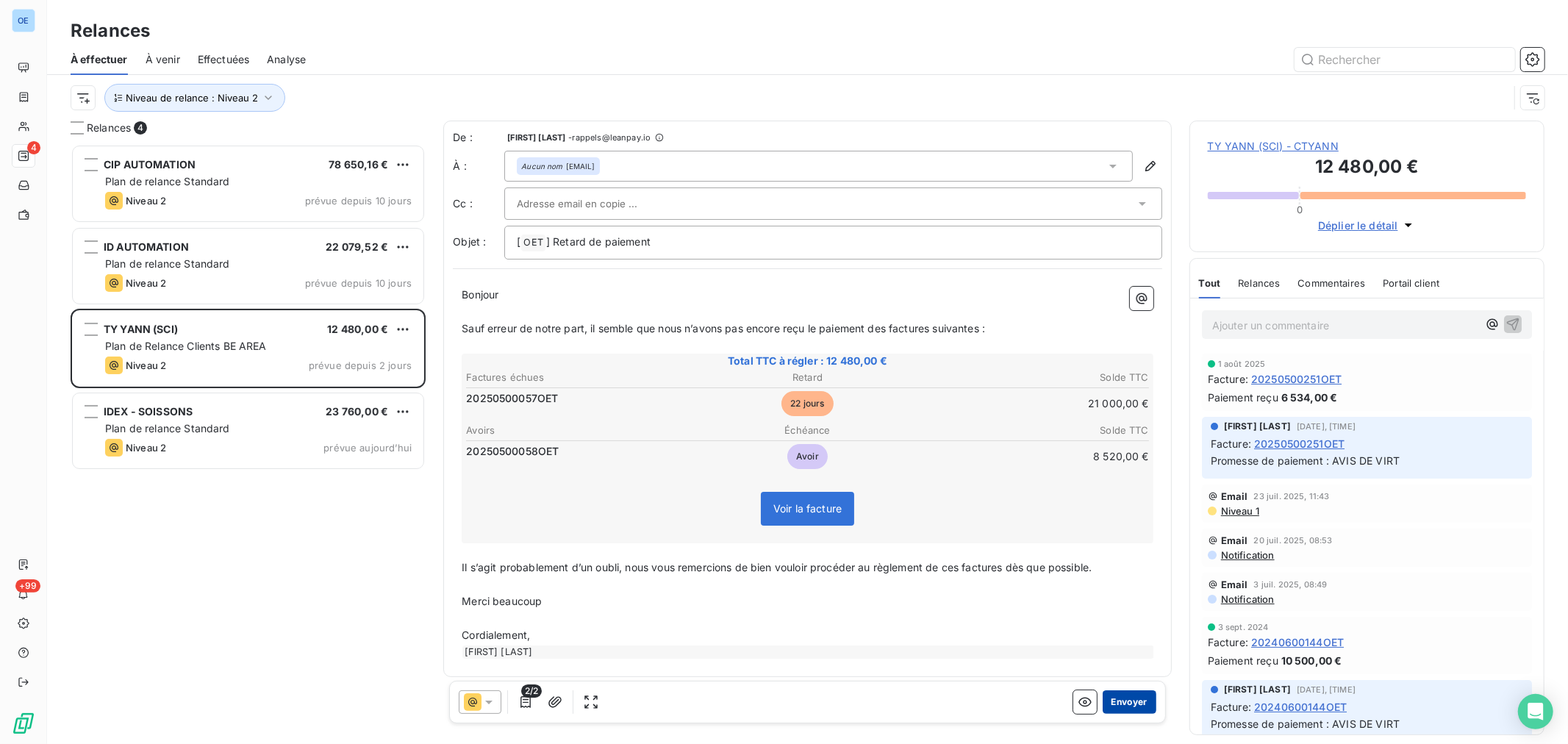 click on "Envoyer" at bounding box center (1129, 702) 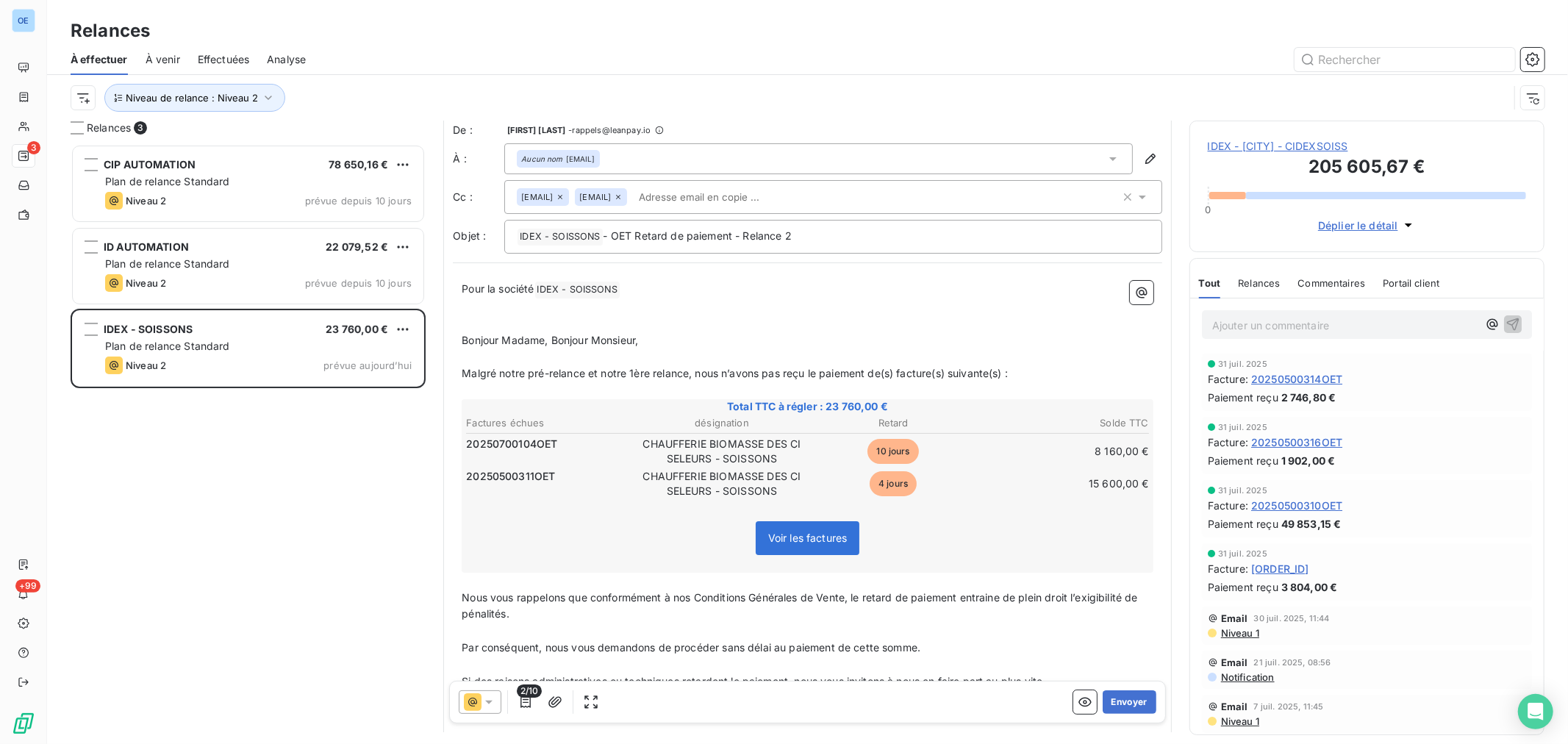 scroll, scrollTop: 0, scrollLeft: 0, axis: both 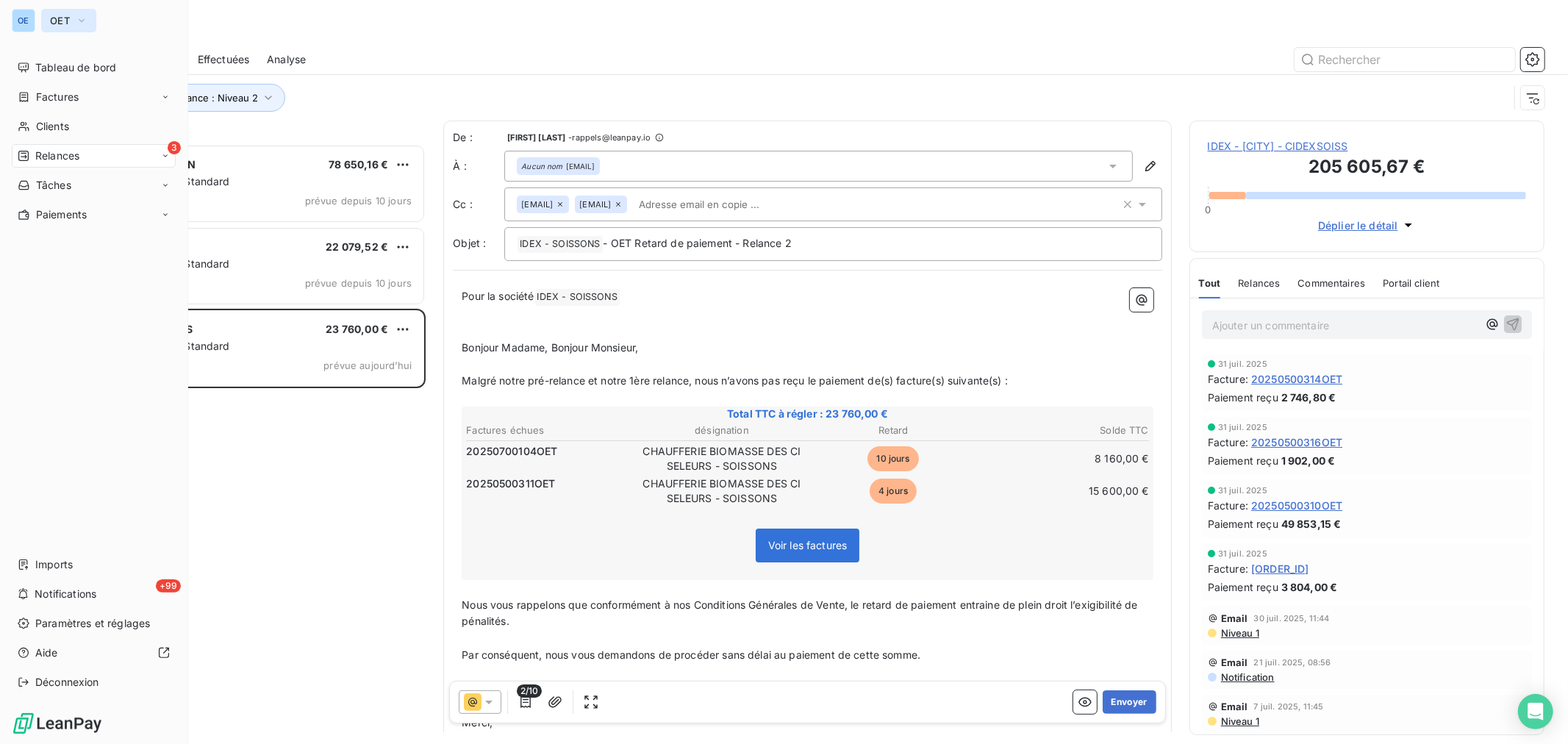click 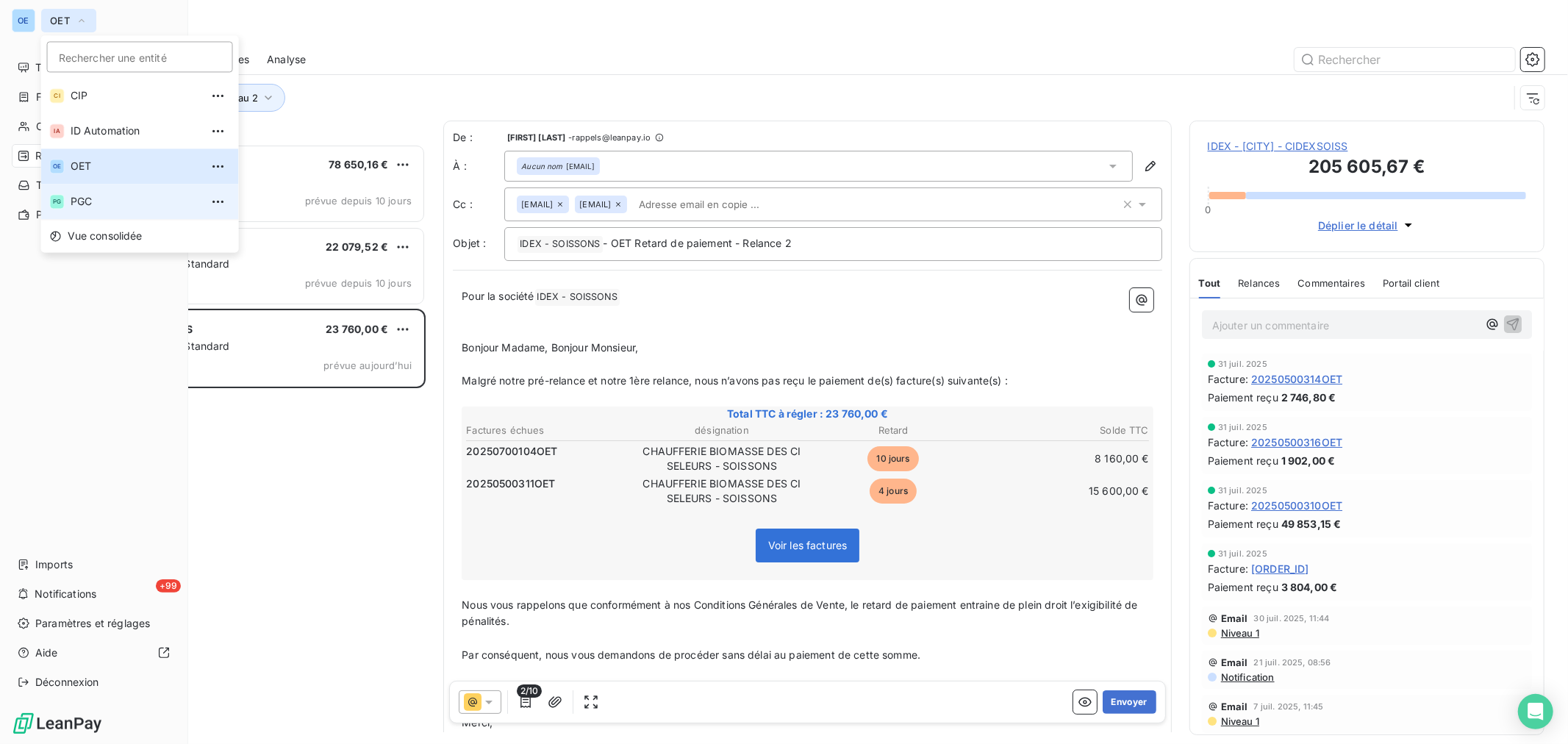 click on "PGC" at bounding box center (135, 201) 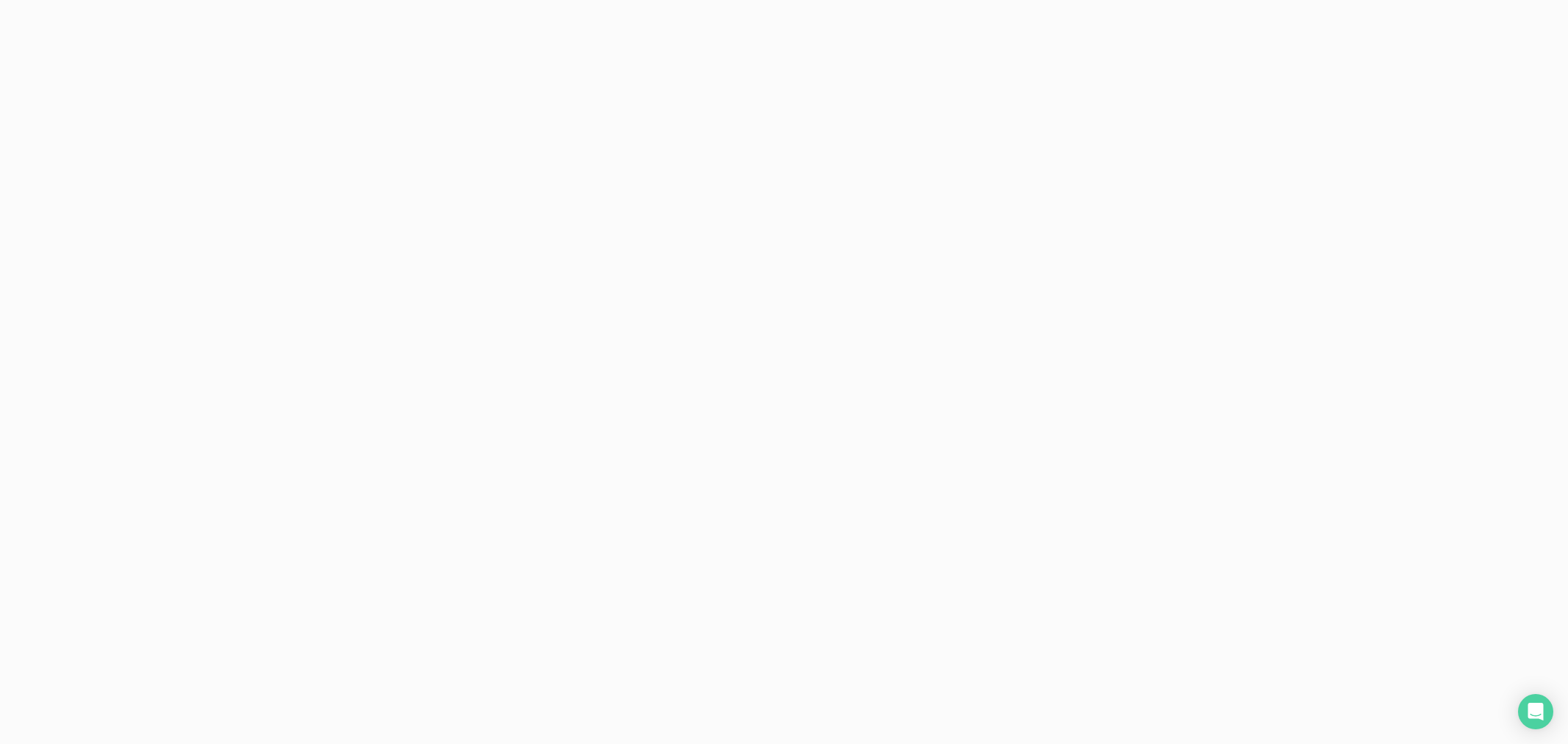scroll, scrollTop: 0, scrollLeft: 0, axis: both 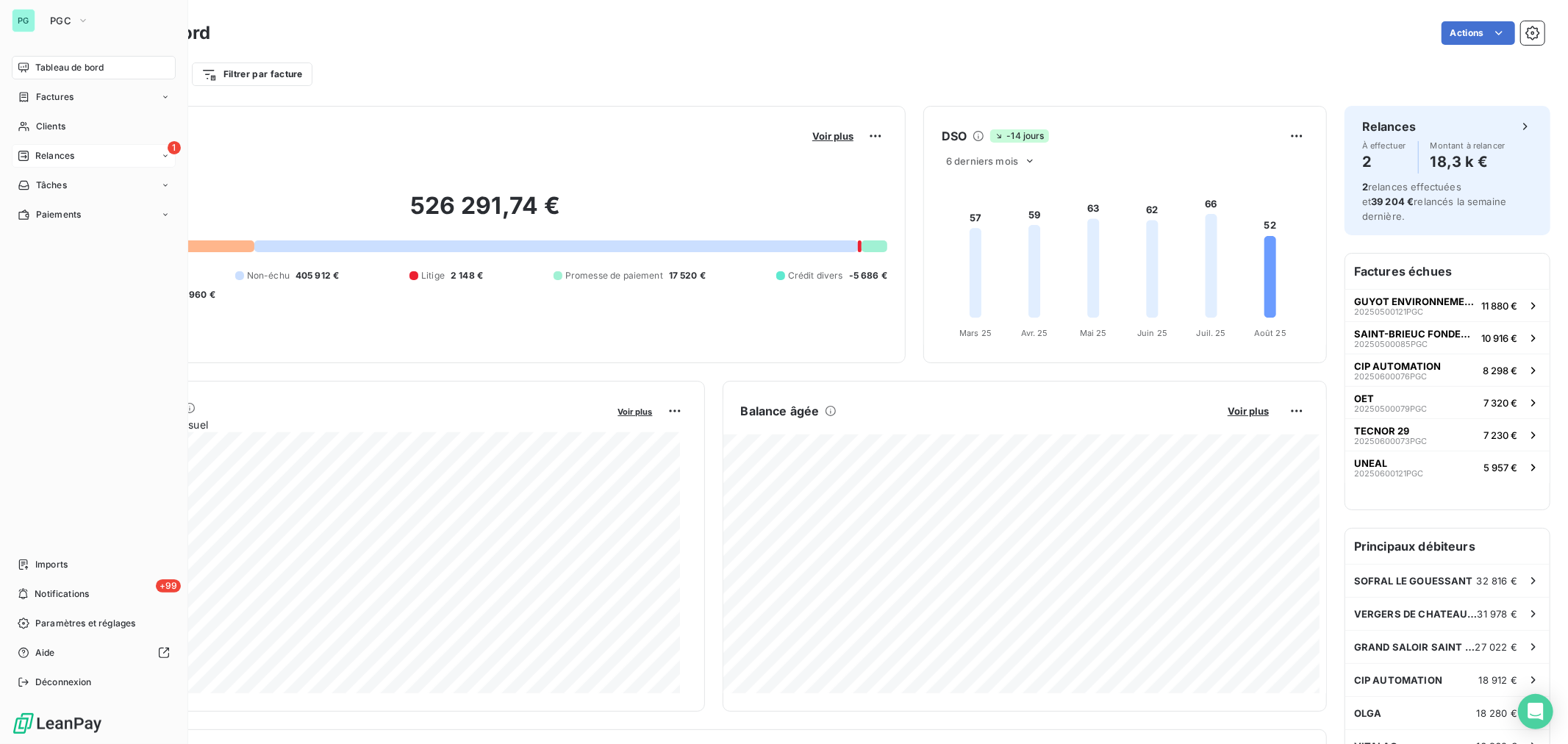 click on "1 Relances" at bounding box center (93, 156) 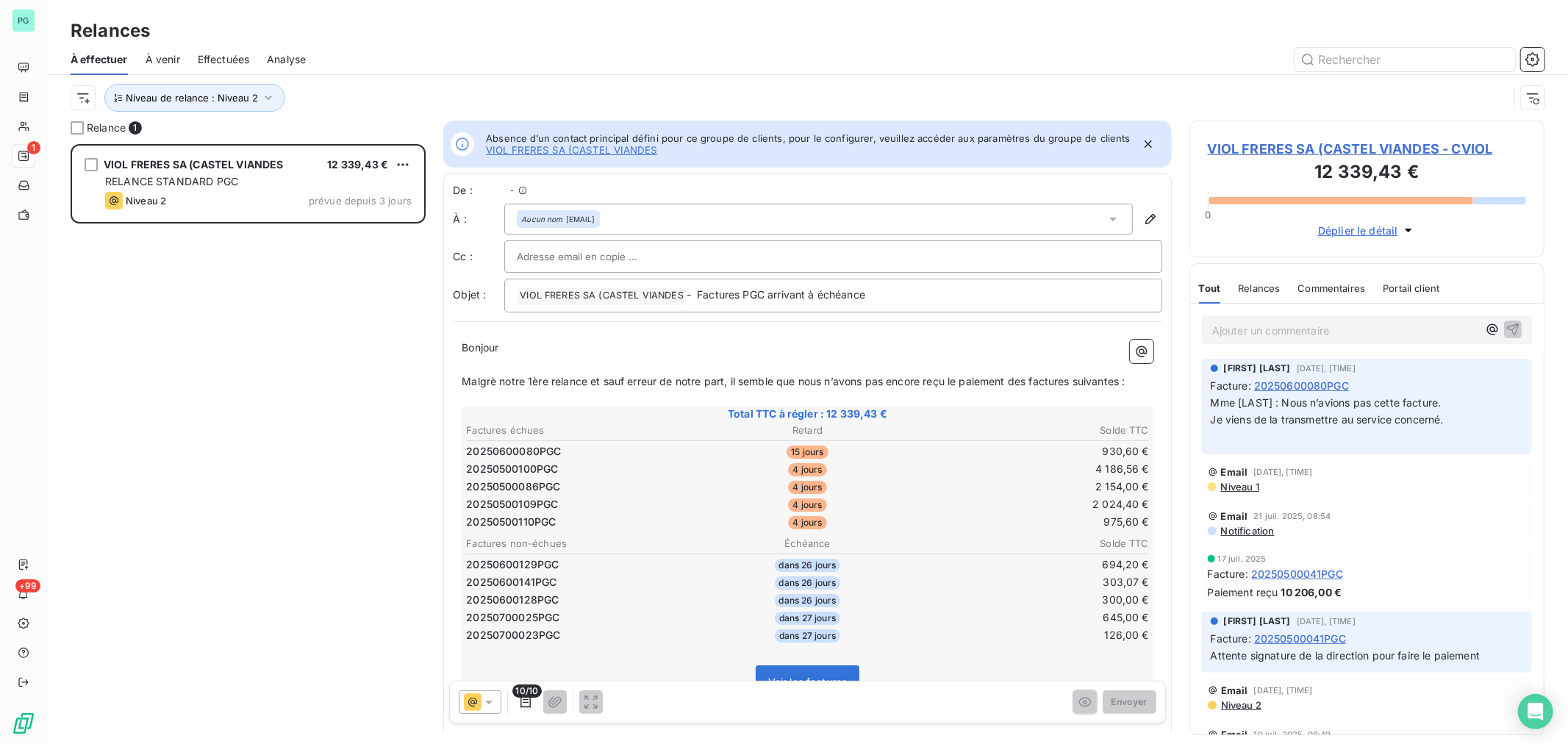 scroll, scrollTop: 12, scrollLeft: 12, axis: both 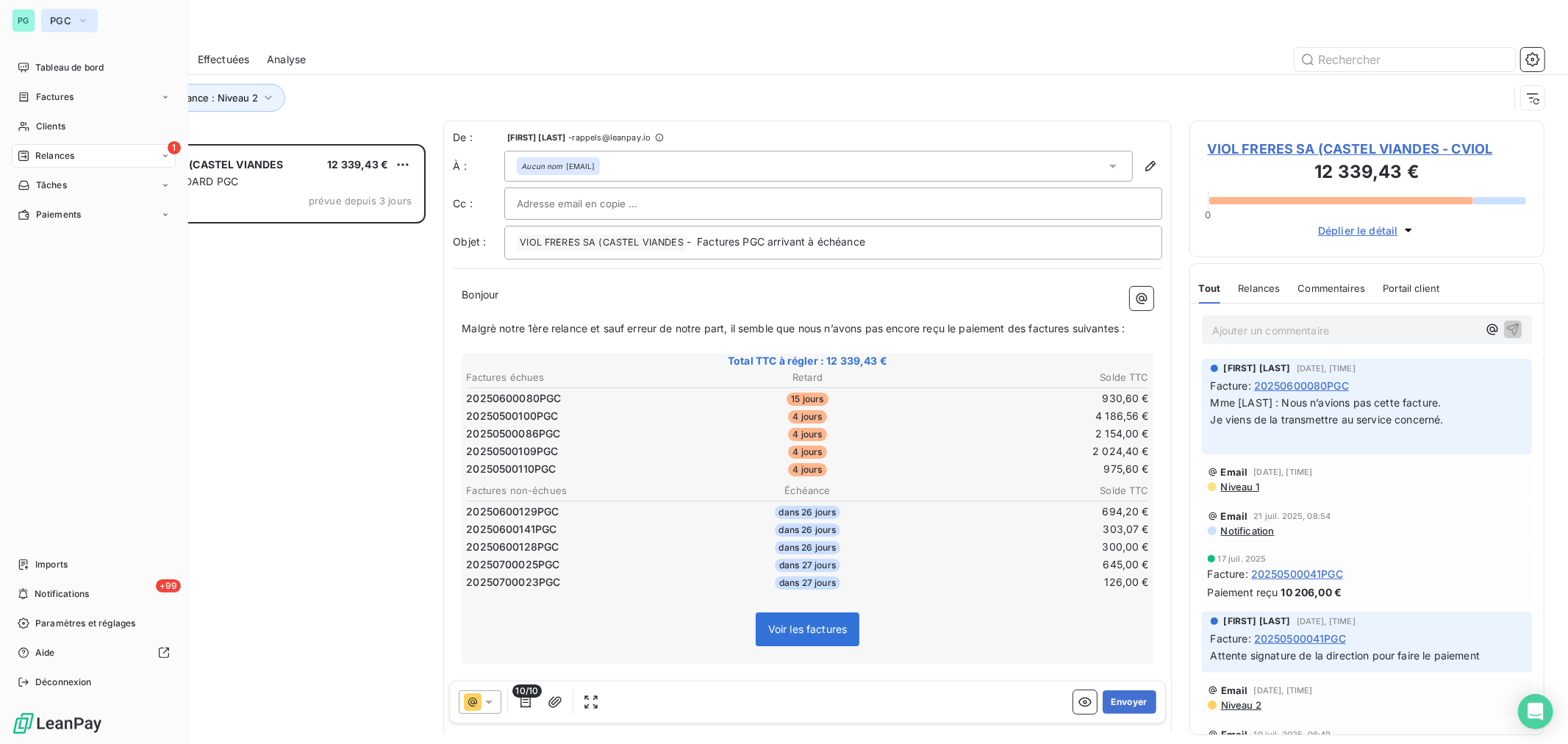 click on "PGC" at bounding box center [69, 21] 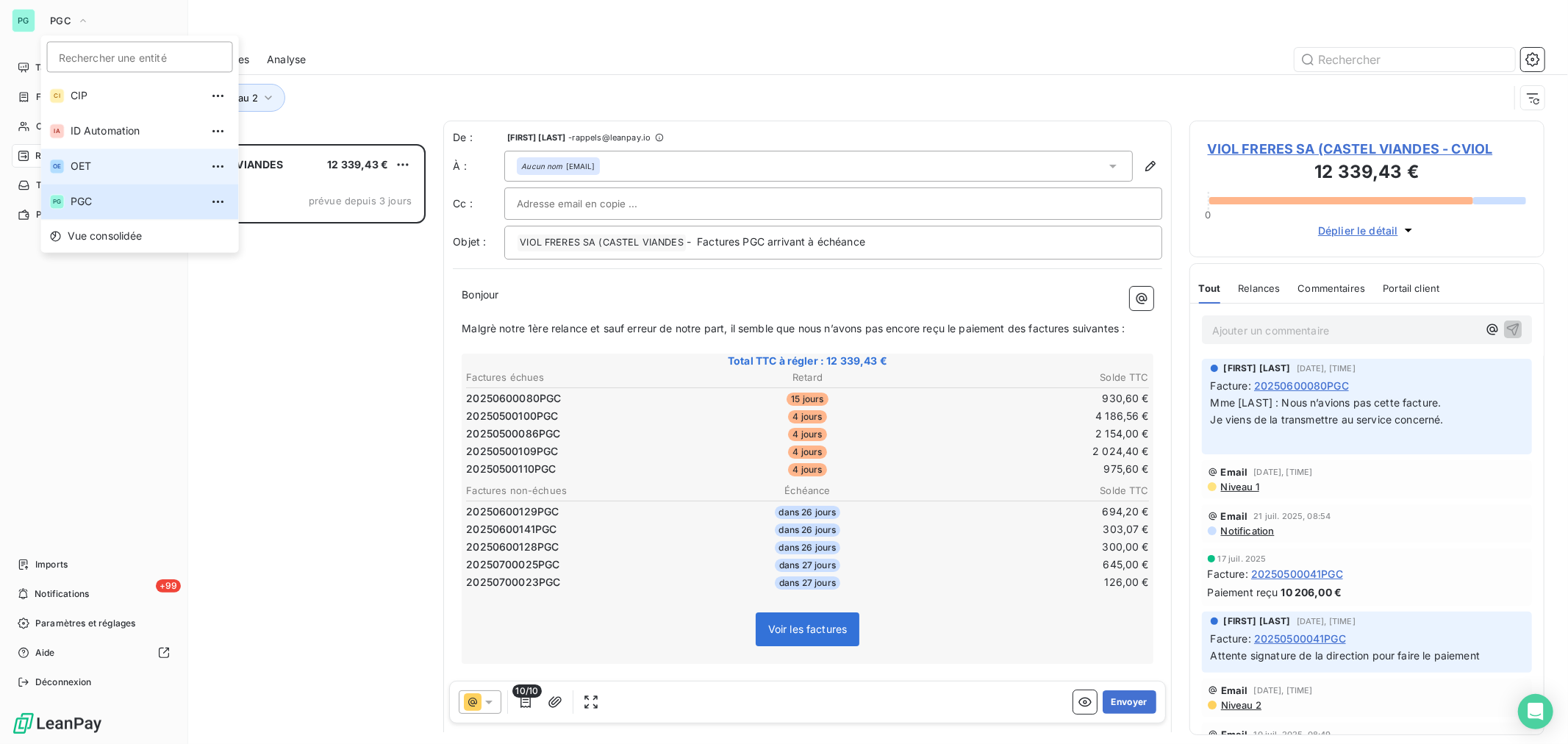 click on "OET" at bounding box center [135, 166] 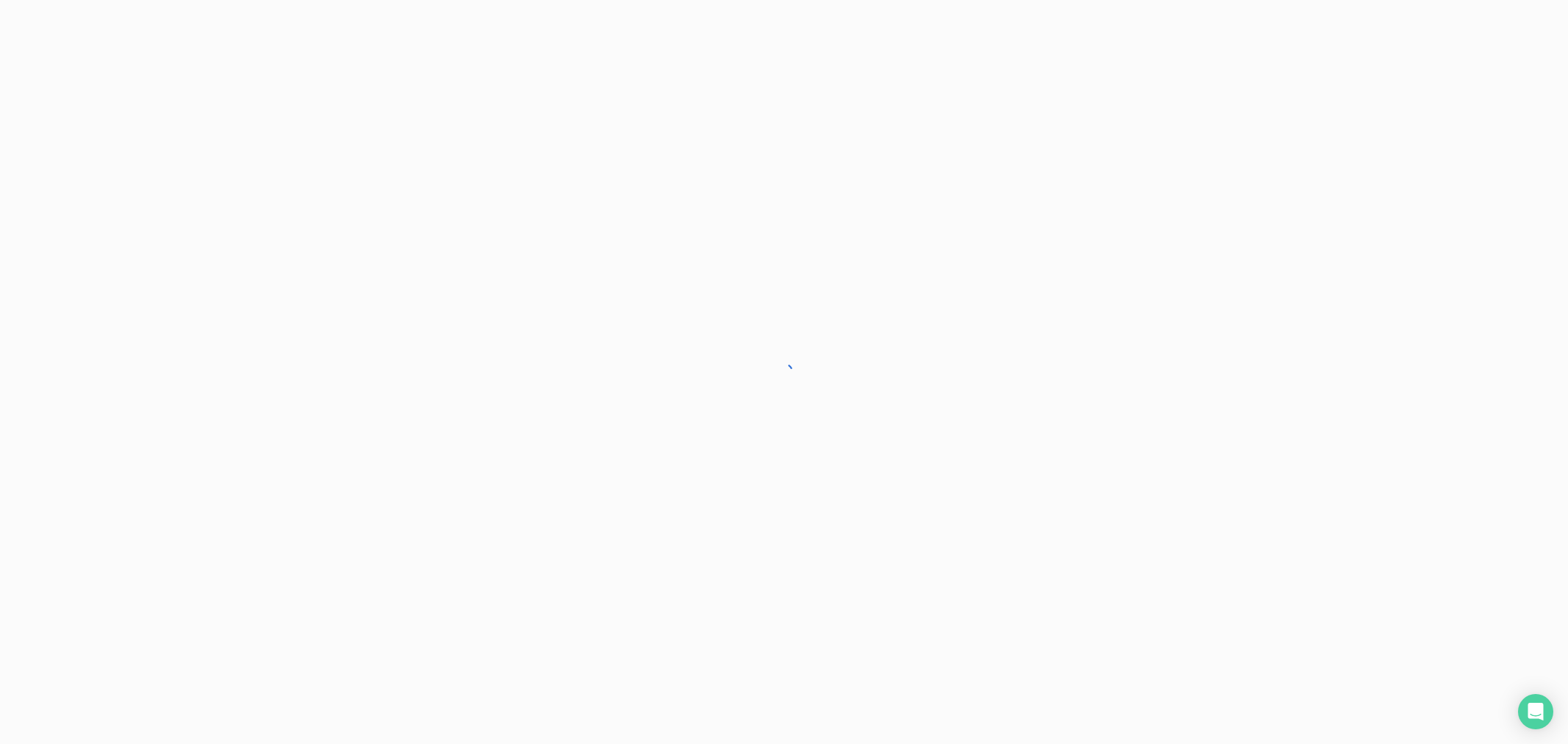 scroll, scrollTop: 0, scrollLeft: 0, axis: both 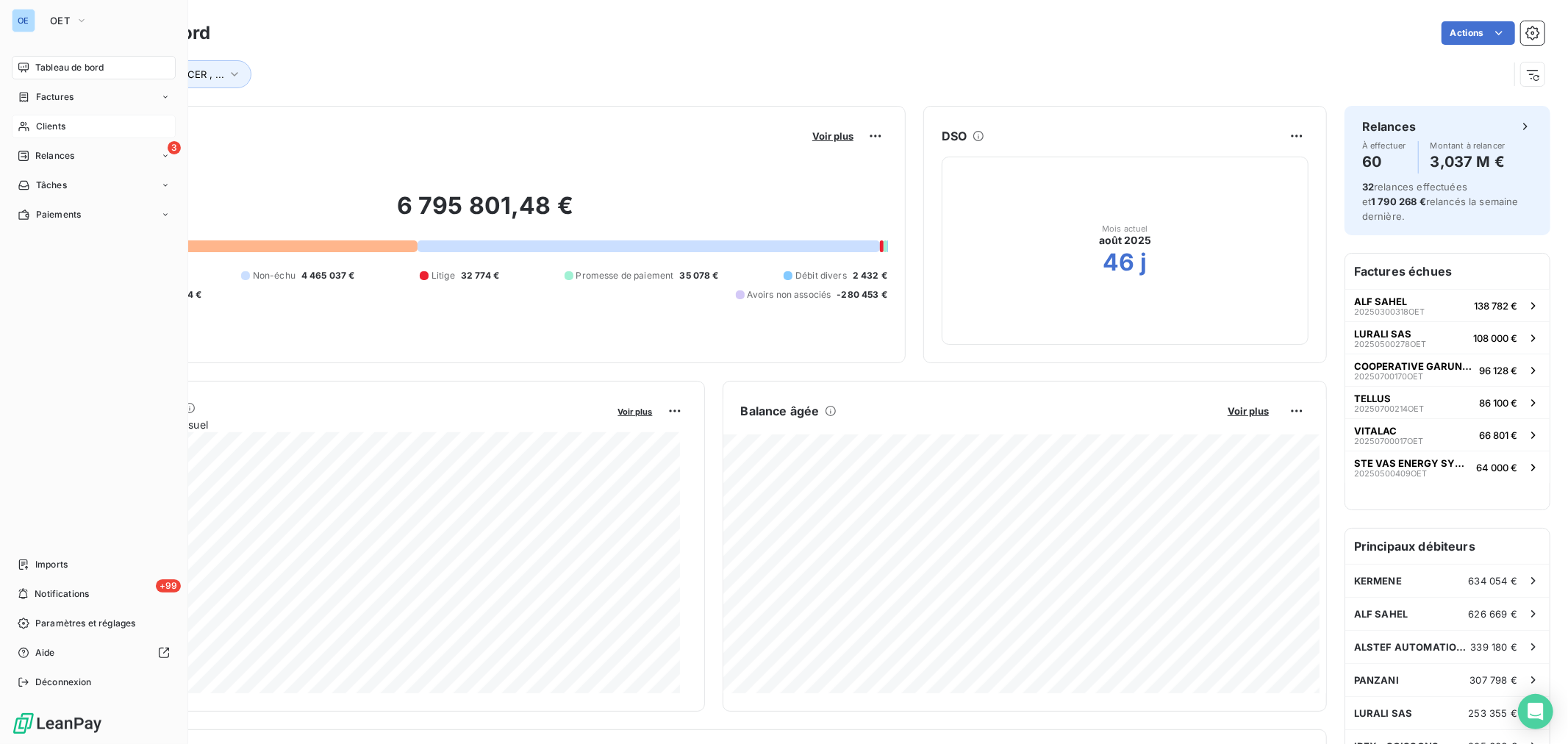 click on "Clients" at bounding box center [51, 126] 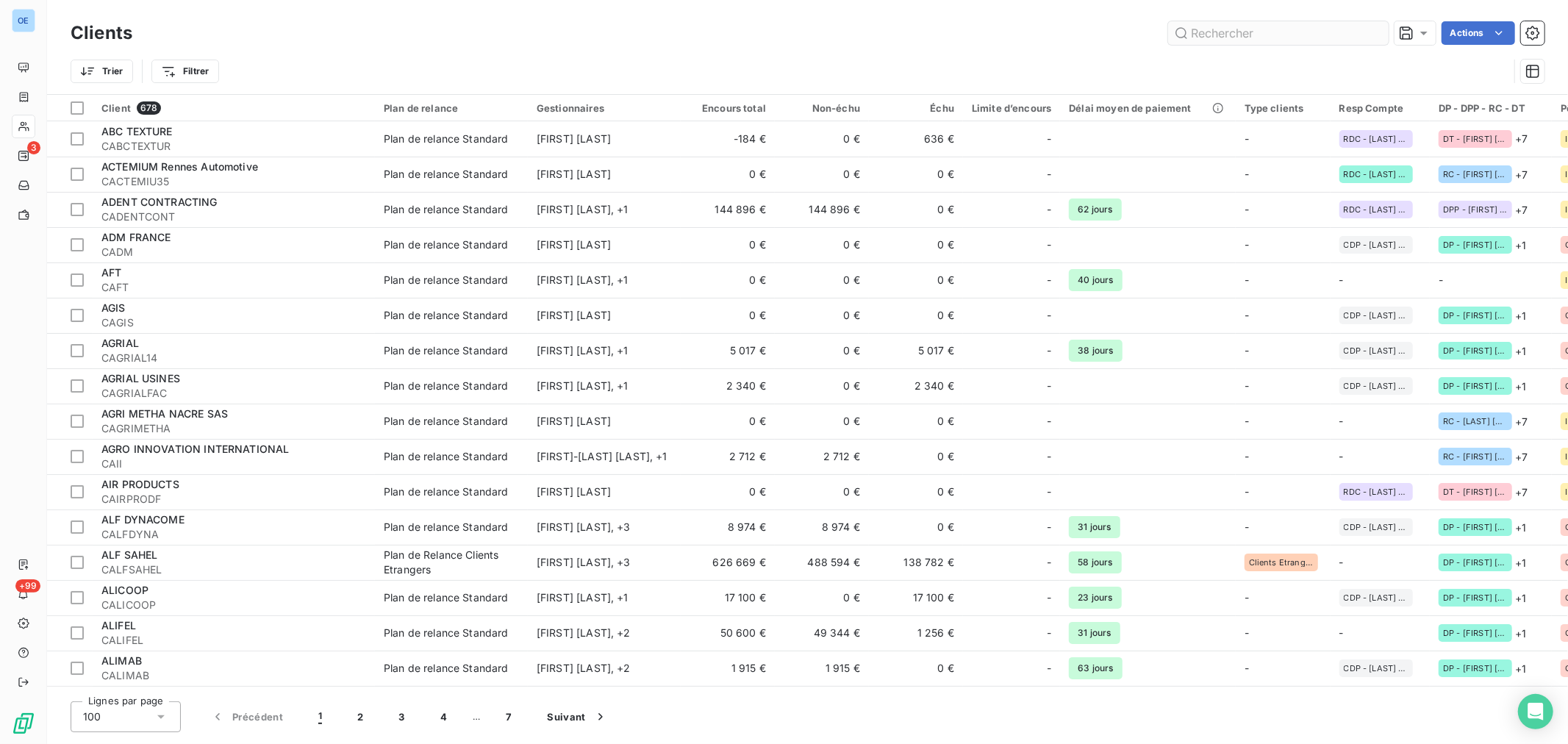 click at bounding box center [1278, 33] 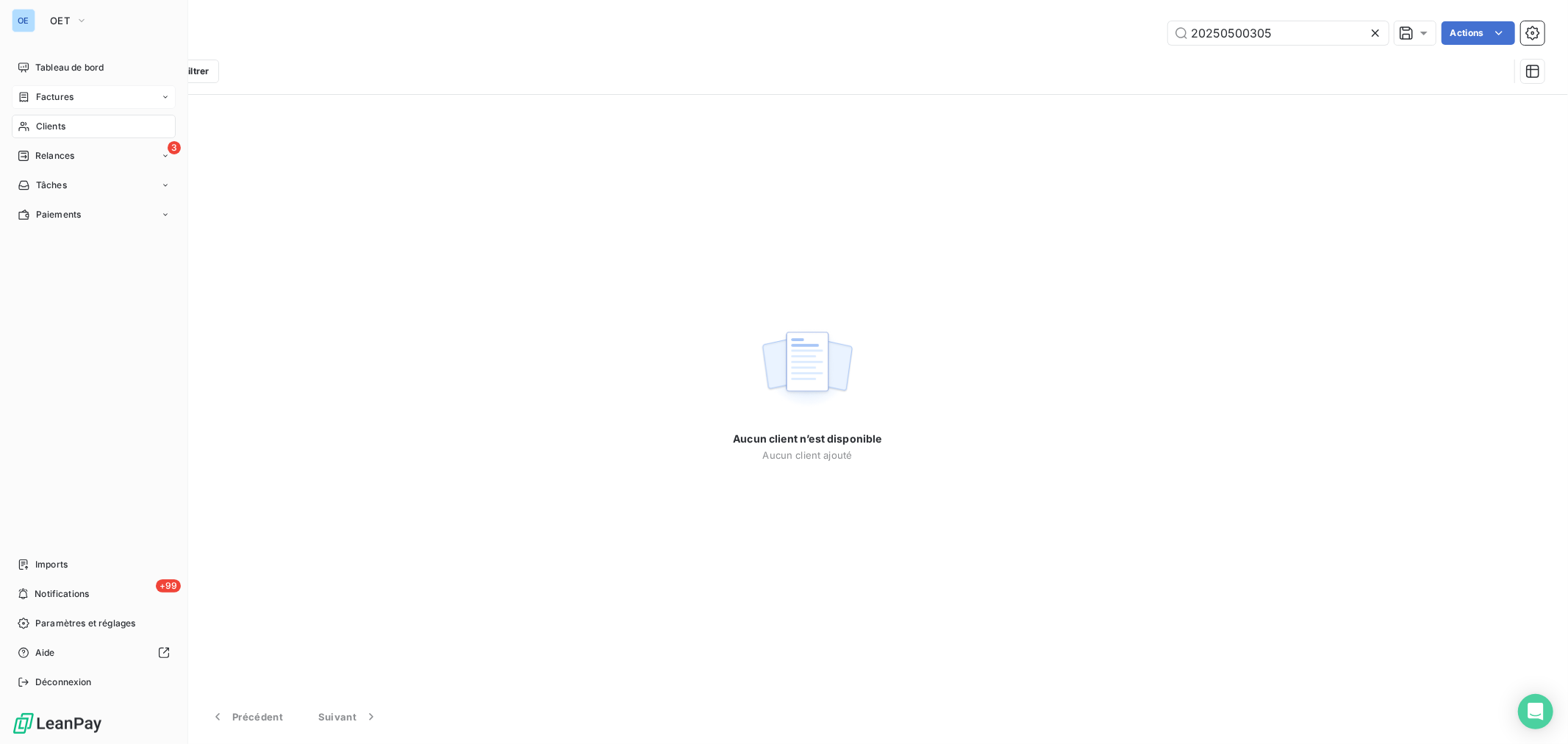type on "20250500305" 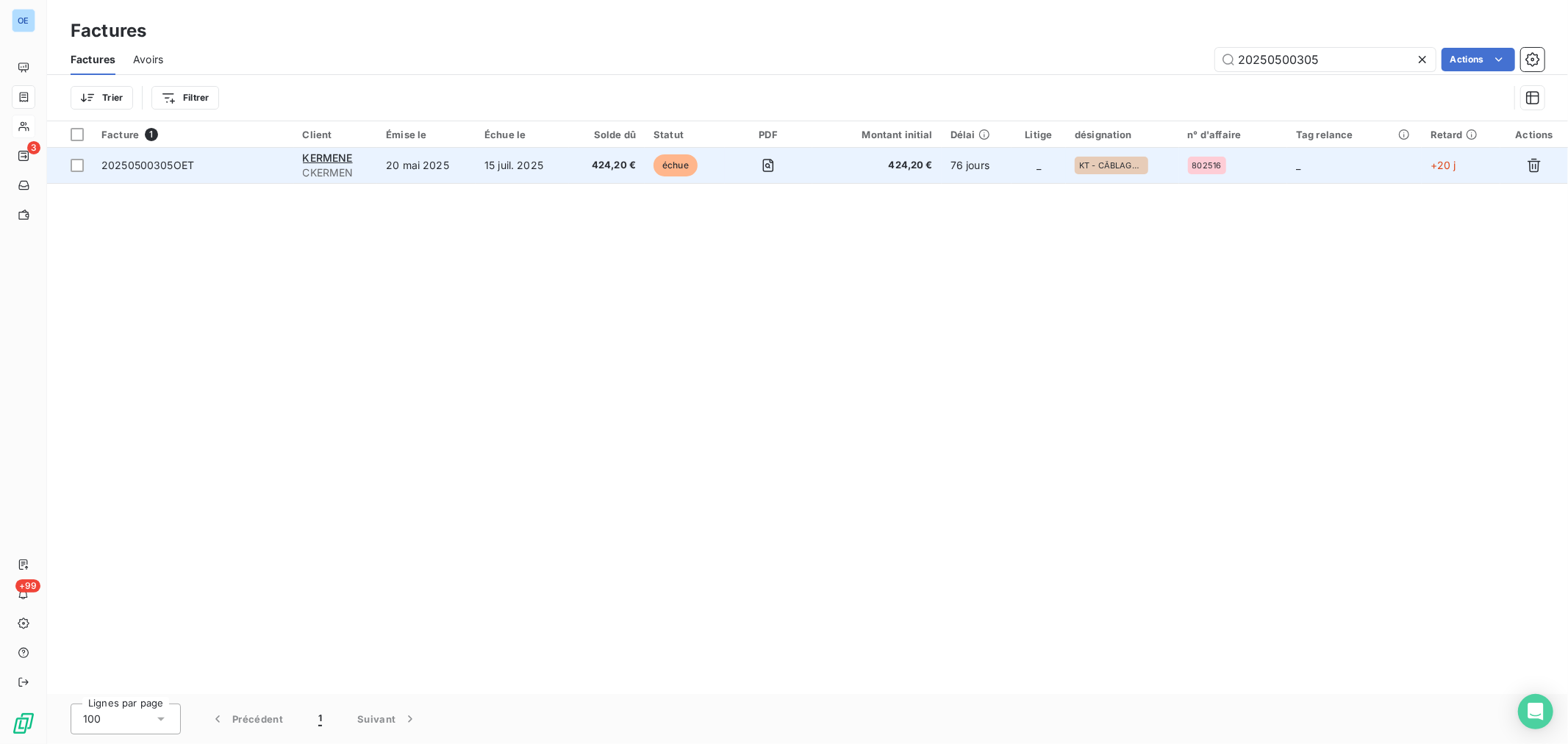 type on "20250500305" 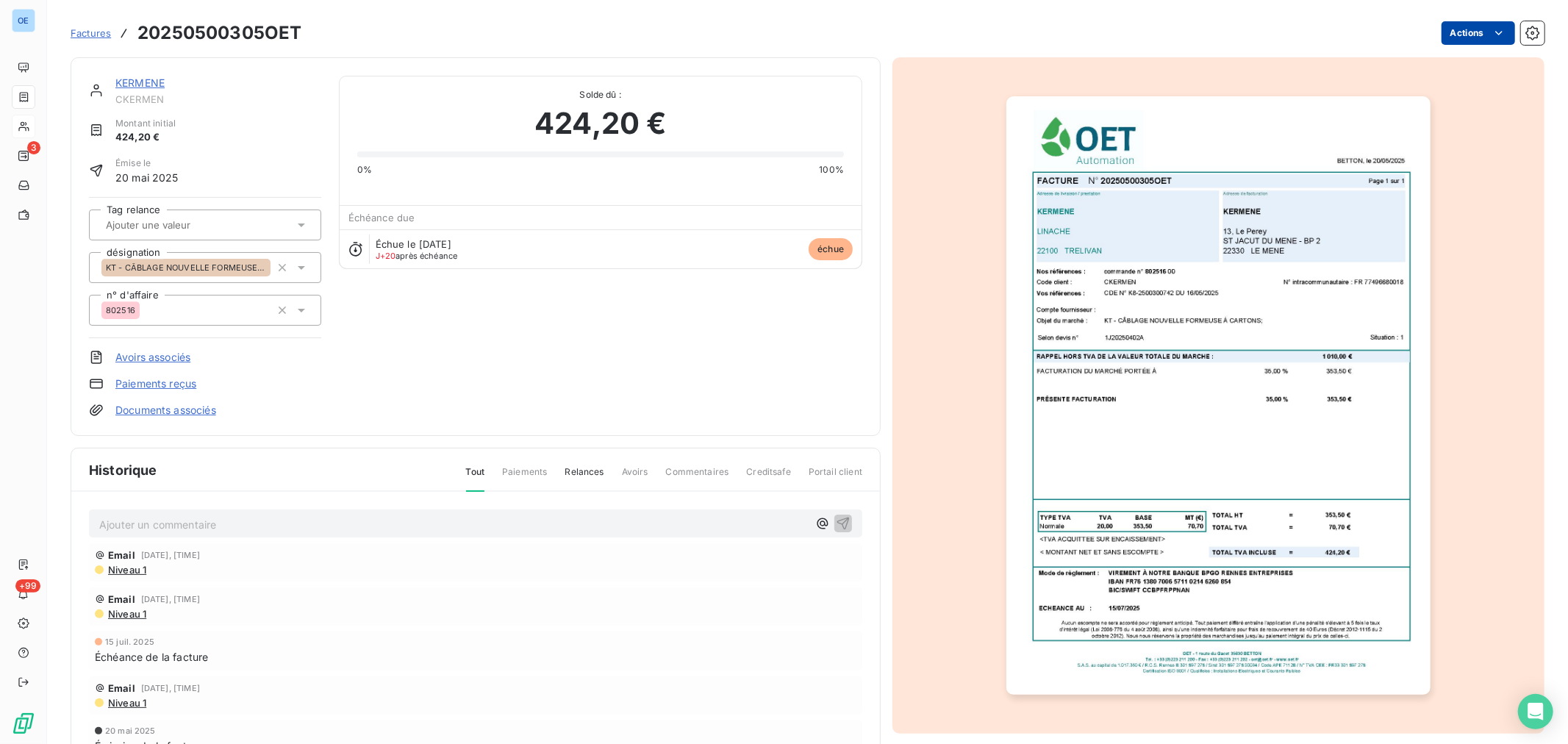 click on "OE 3 +99 Factures 20250500305OET Actions KERMENE CKERMEN Montant initial 424,20 € Émise le 20 mai 2025 Tag relance désignation KT - CÂBLAGE NOUVELLE FORMEUSE À CARTONS n° d'affaire 802516 Avoirs associés Paiements reçus Documents associés Solde dû : 424,20 € 0% 100% Échéance due Échue le 15 juil. 2025 J+20  après échéance échue Historique Tout Paiements Relances Avoirs Commentaires Creditsafe Portail client Ajouter un commentaire ﻿ Email 29 juil. 2025, 08:57 Niveau 1 Email 21 juil. 2025, 10:44 Niveau 1 15 juil. 2025 Échéance de la facture Email 10 juin 2025, 09:11 Niveau 1 20 mai 2025 Émission de la facture" at bounding box center [784, 372] 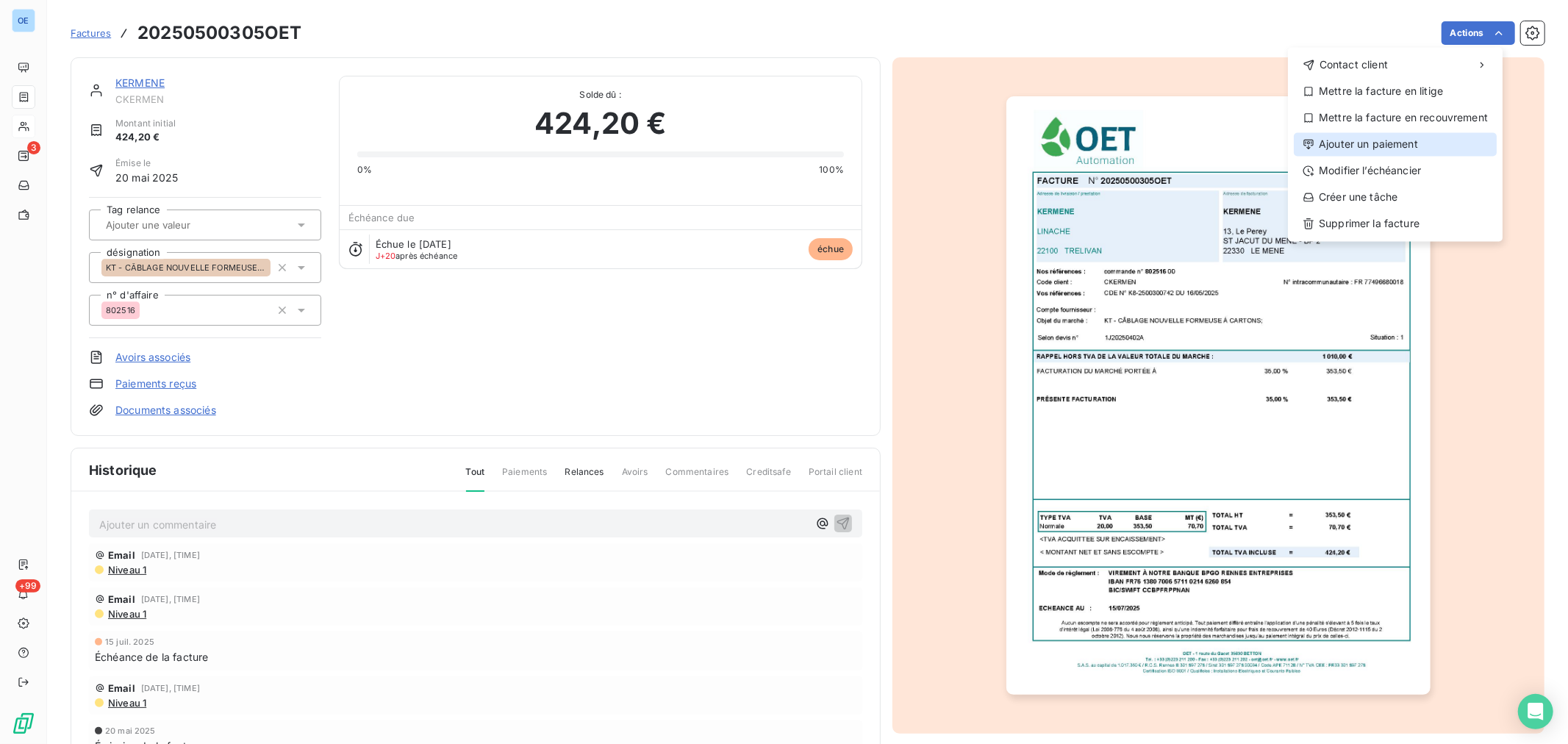 click on "Ajouter un paiement" at bounding box center (1395, 144) 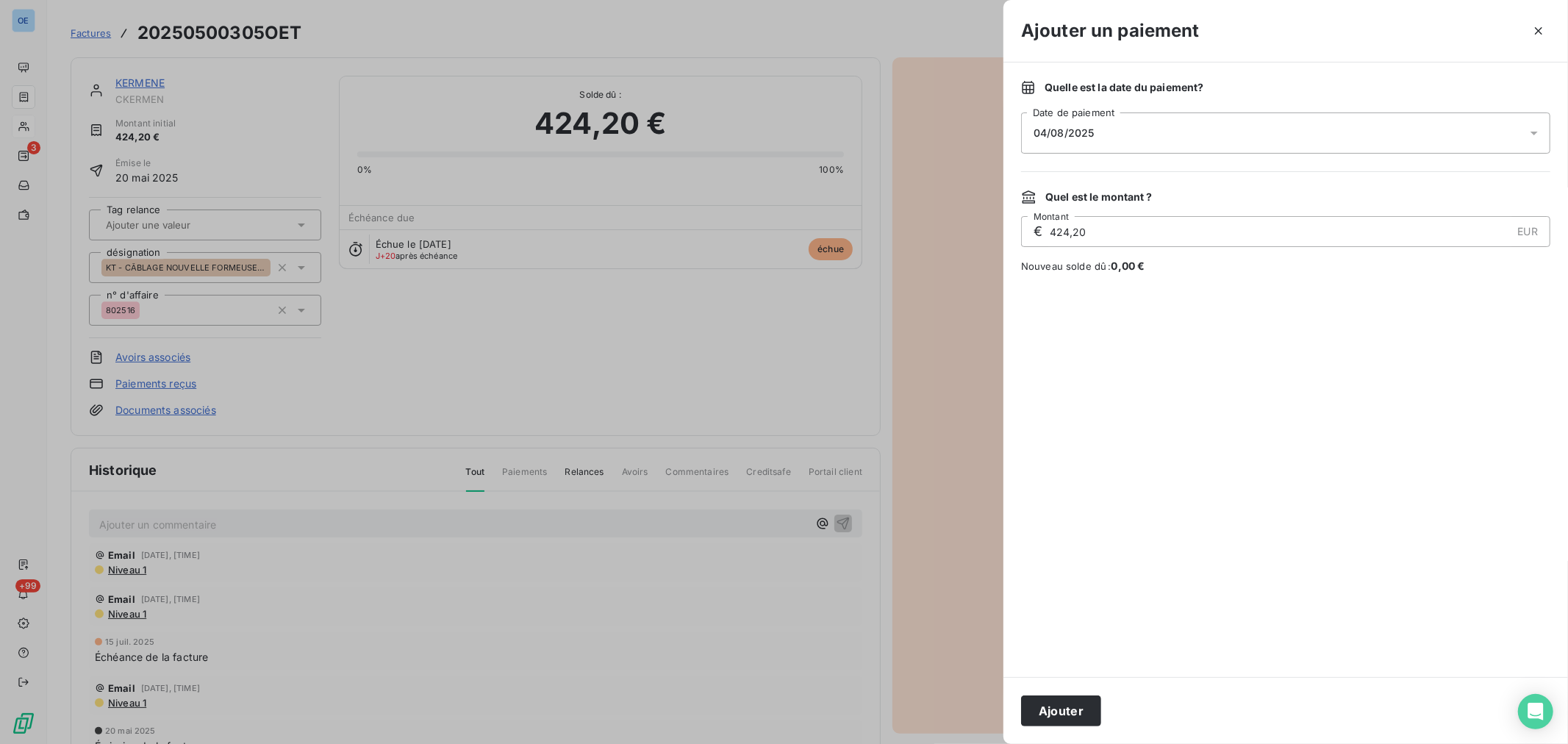 click on "04/08/2025" at bounding box center (1286, 133) 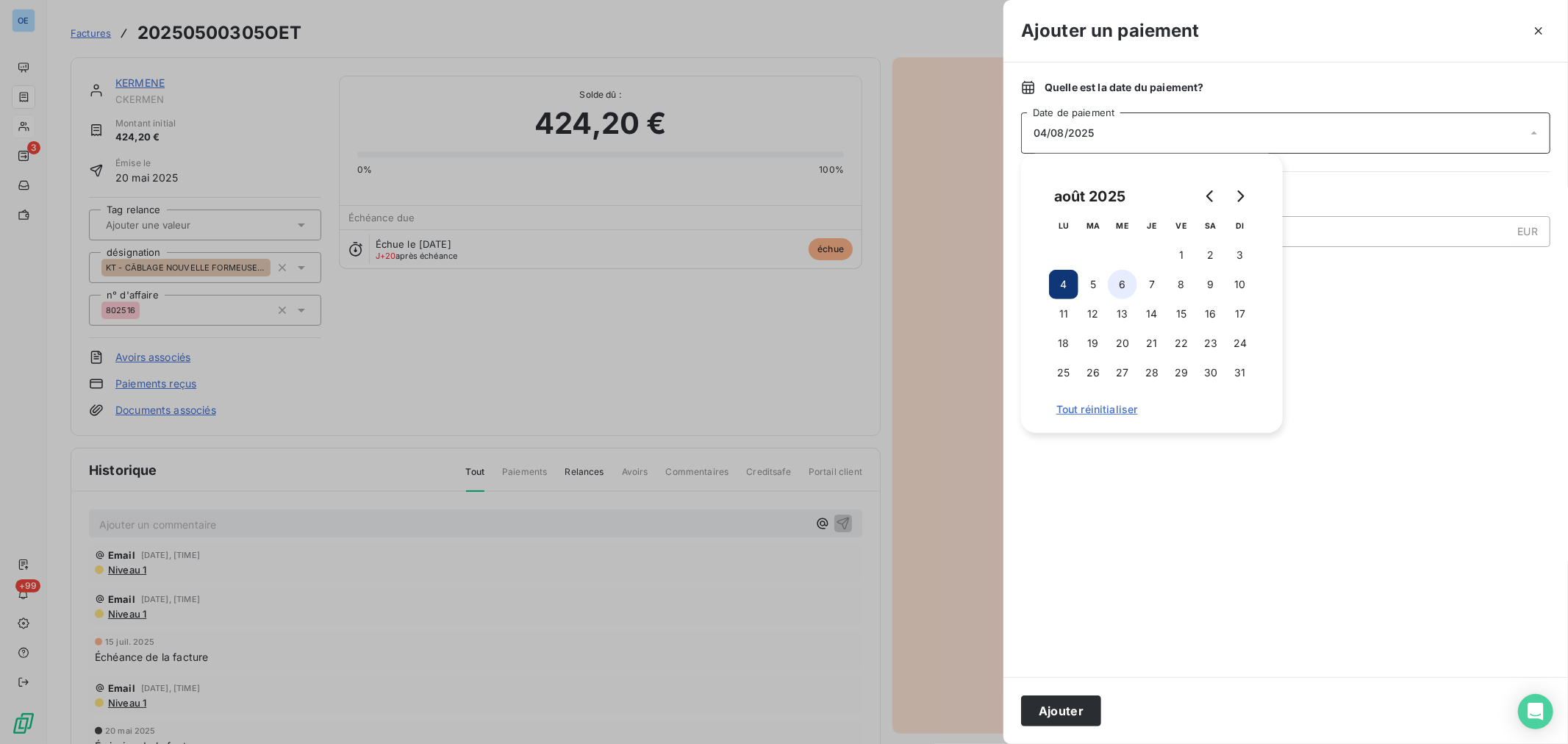 click on "6" at bounding box center (1123, 285) 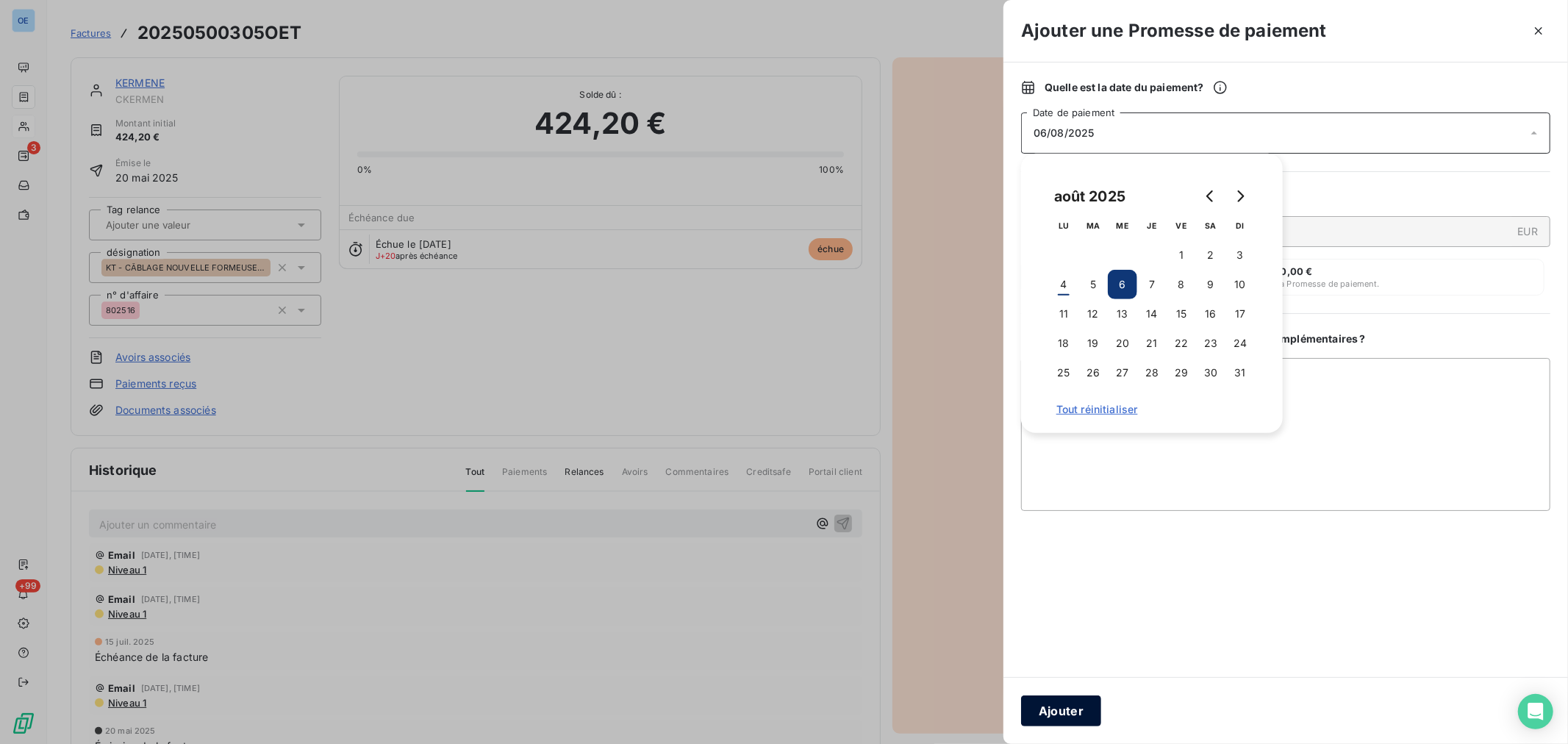 click on "Ajouter" at bounding box center [1061, 711] 